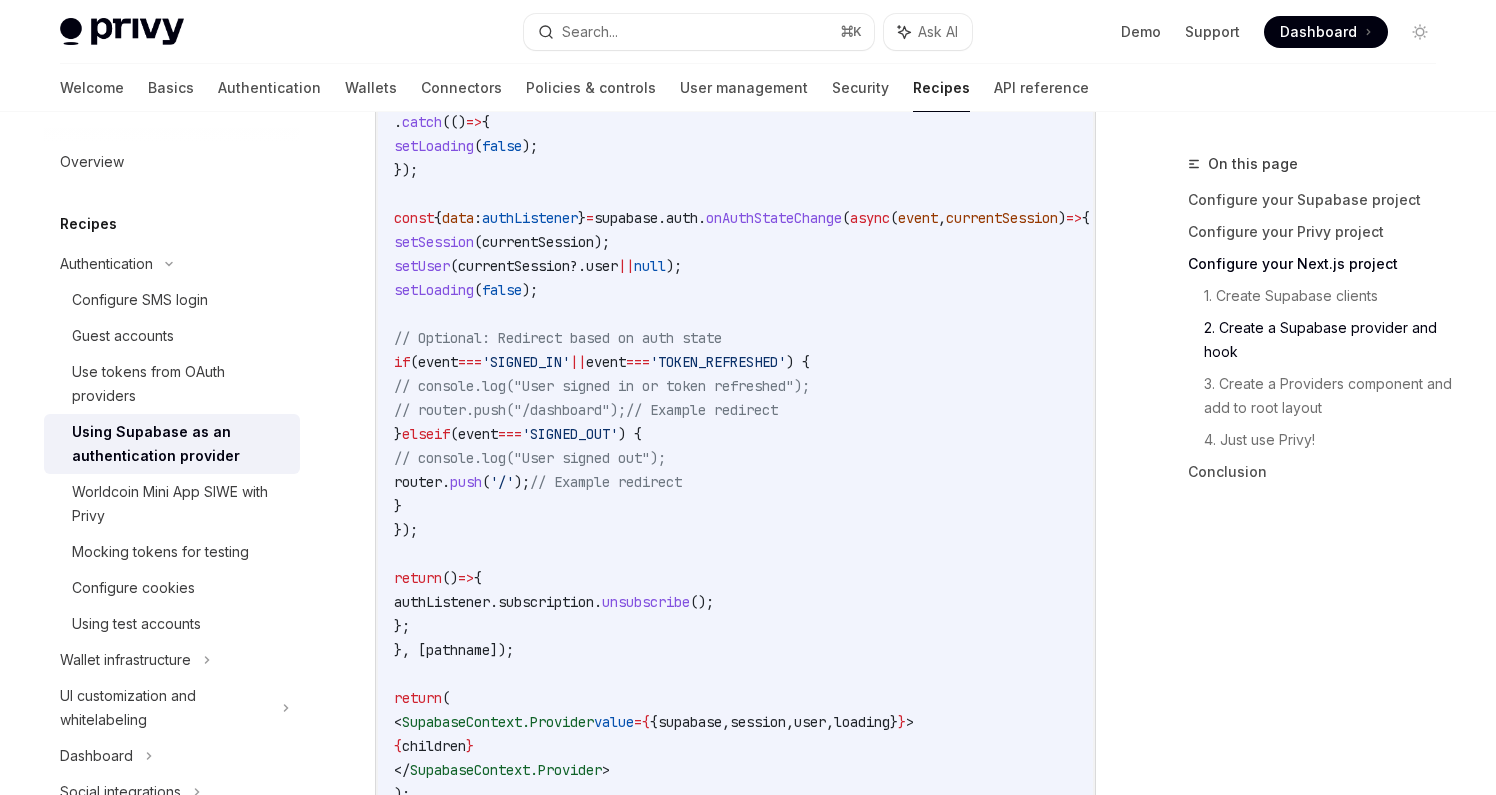 scroll, scrollTop: 2206, scrollLeft: 0, axis: vertical 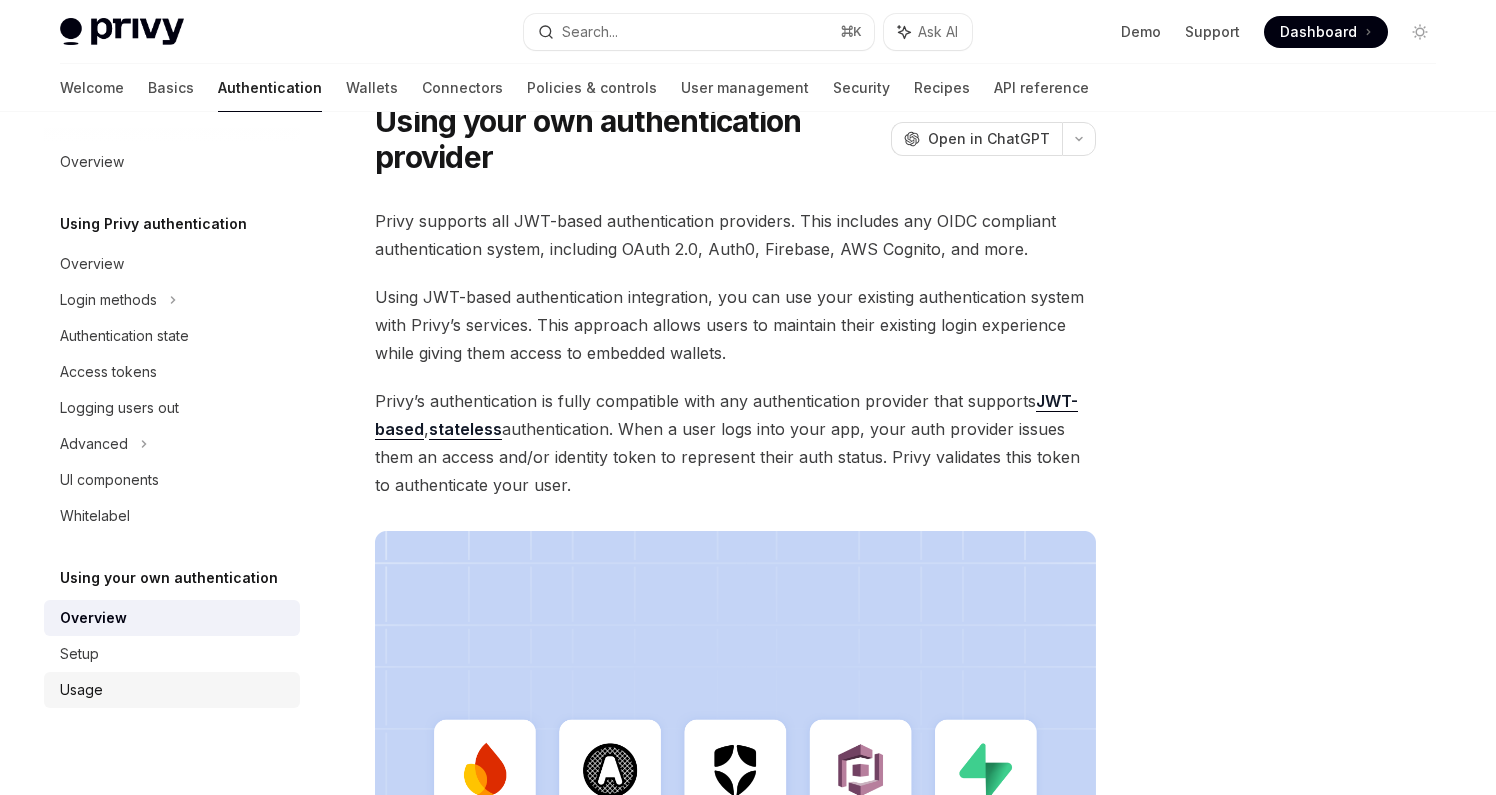 click on "Usage" at bounding box center (174, 690) 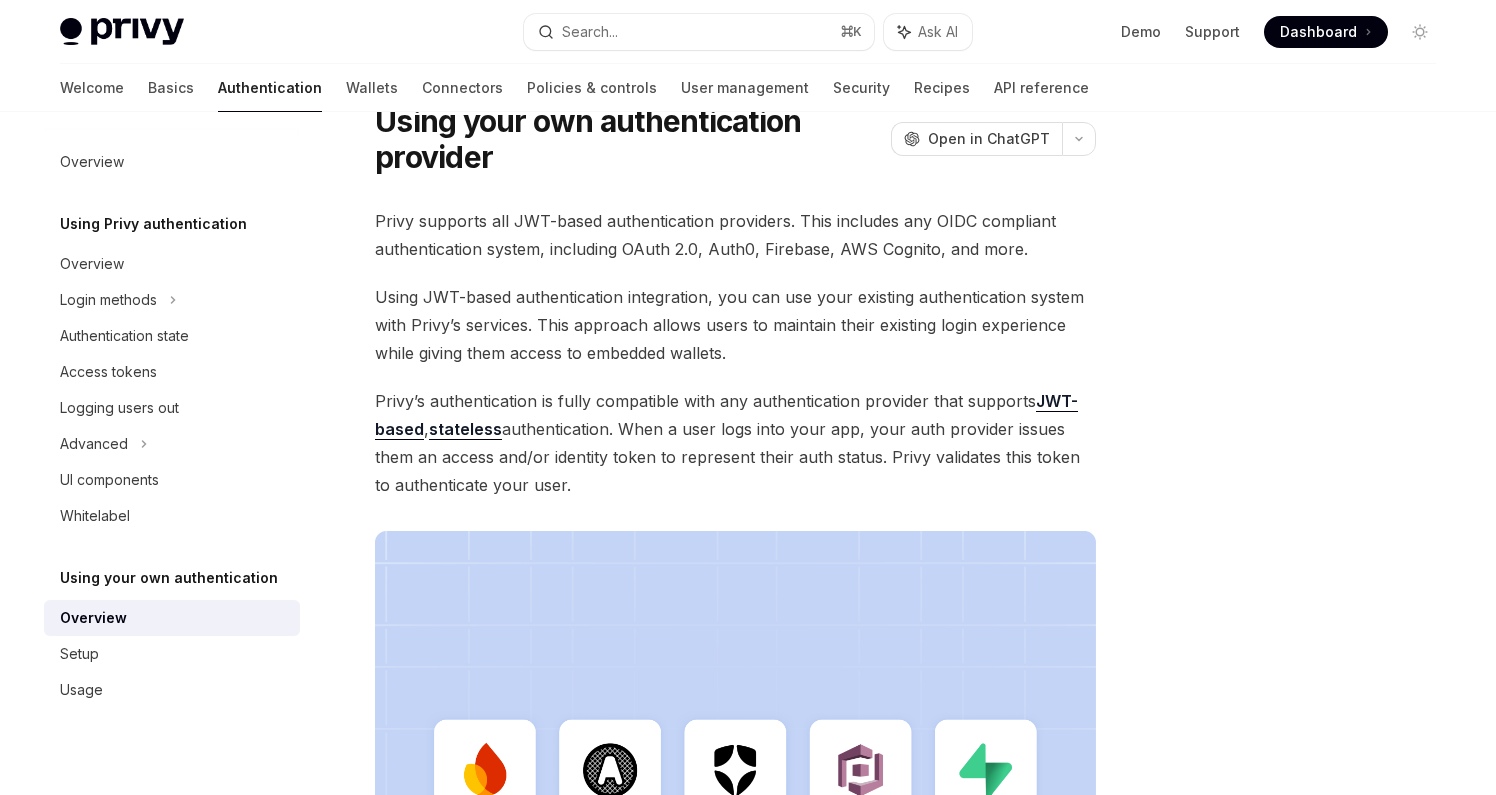 type on "*" 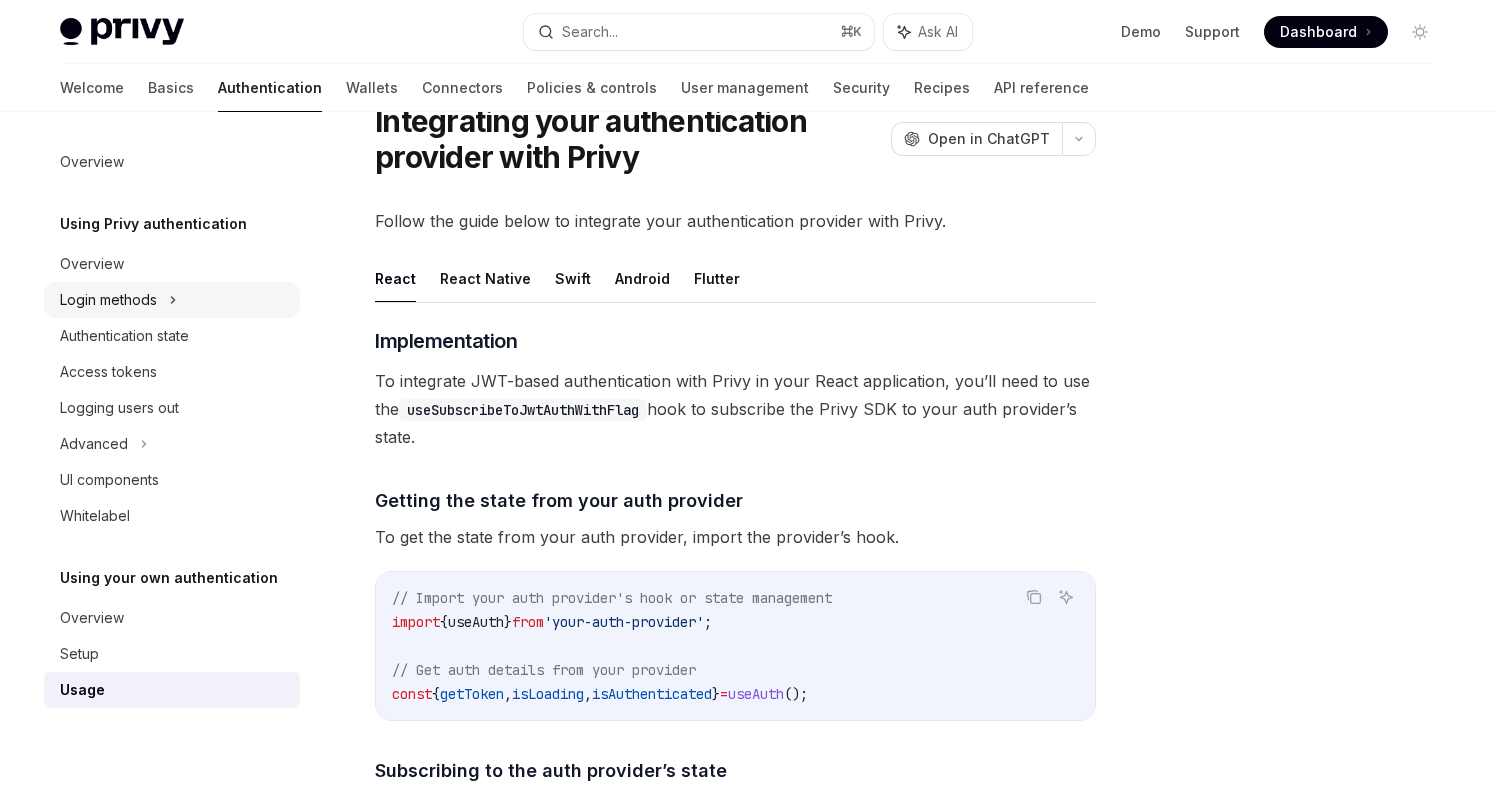 click on "Login methods" at bounding box center (108, 300) 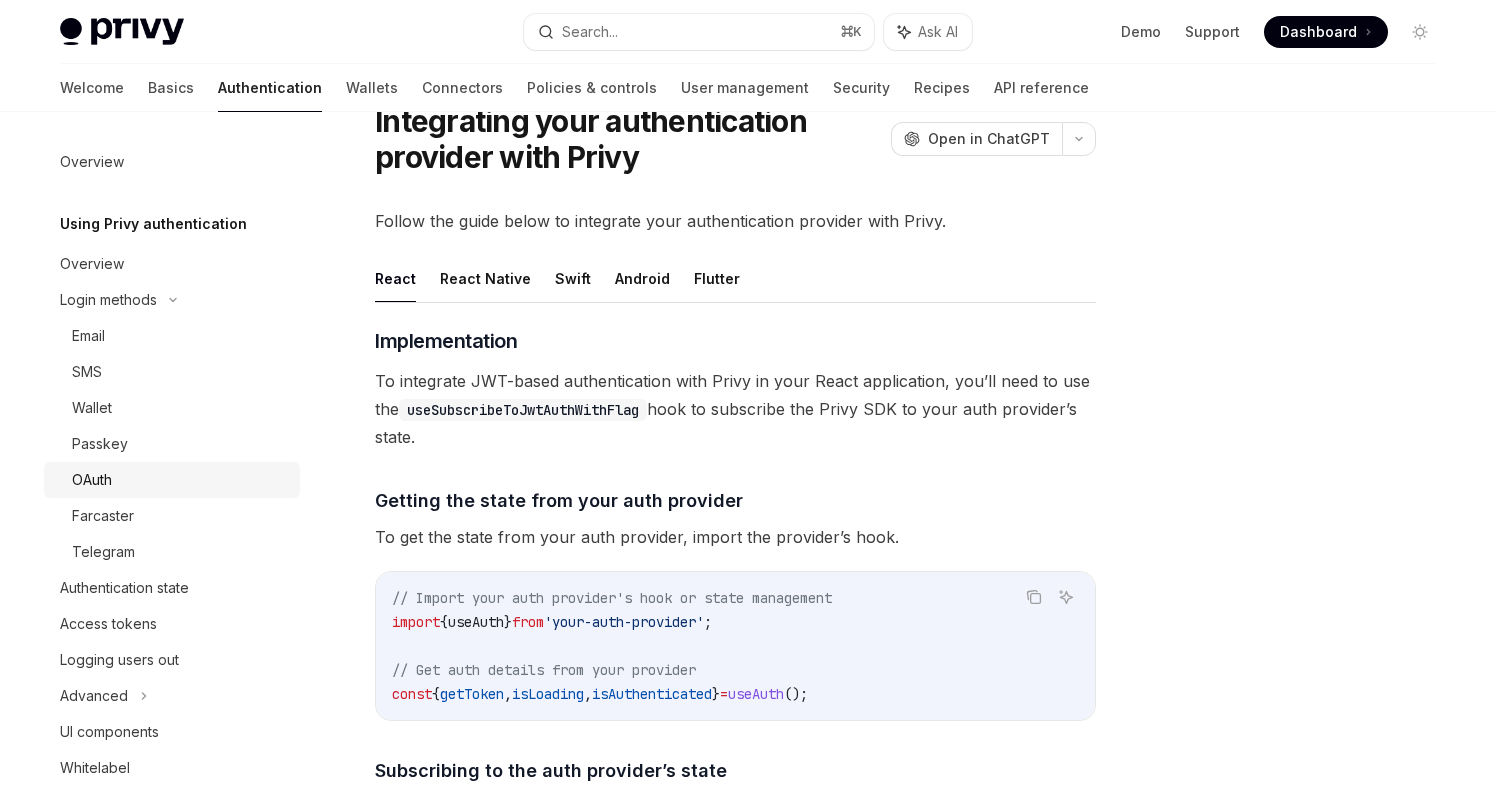 click on "OAuth" at bounding box center [172, 480] 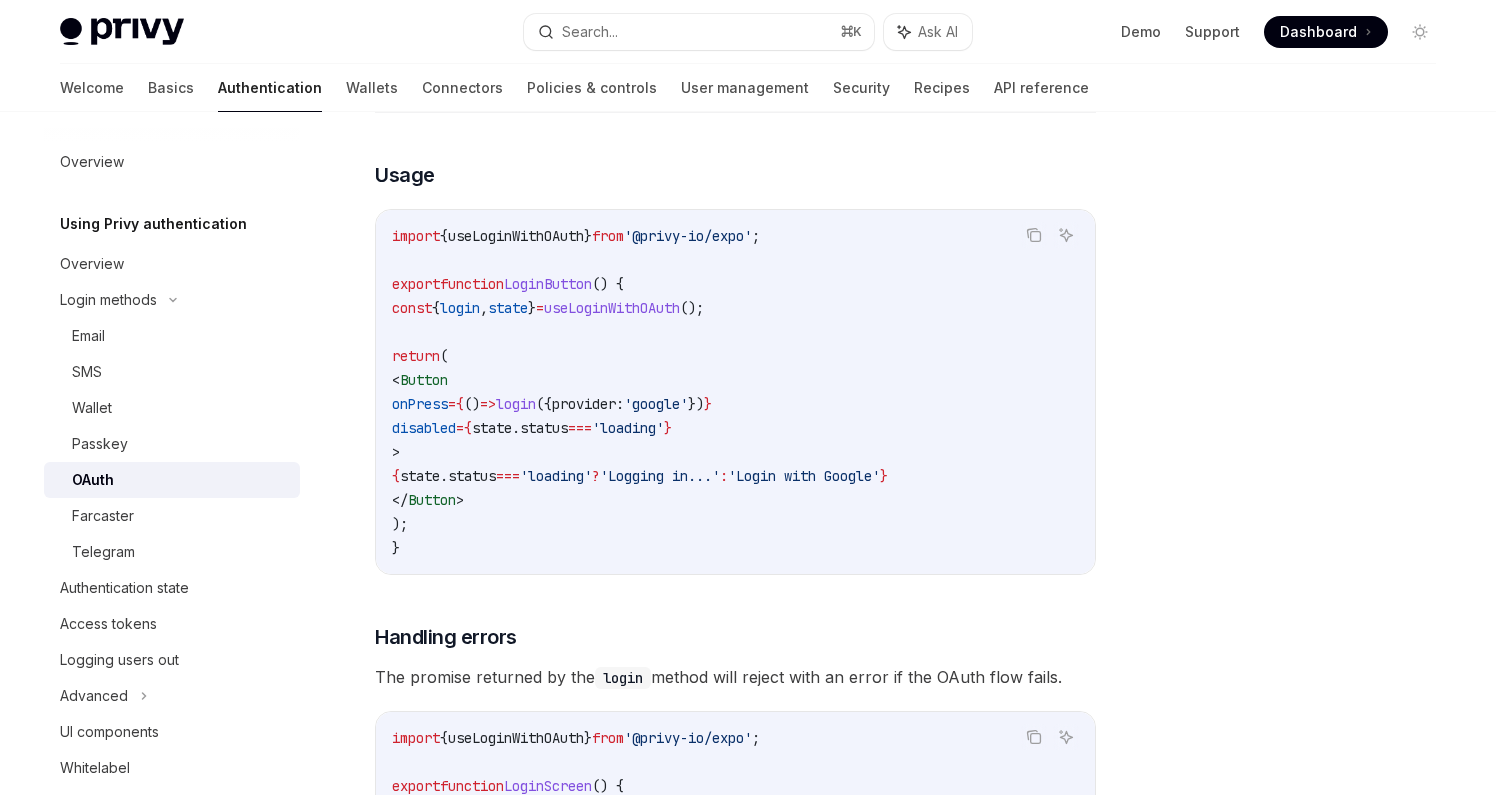 scroll, scrollTop: 1852, scrollLeft: 0, axis: vertical 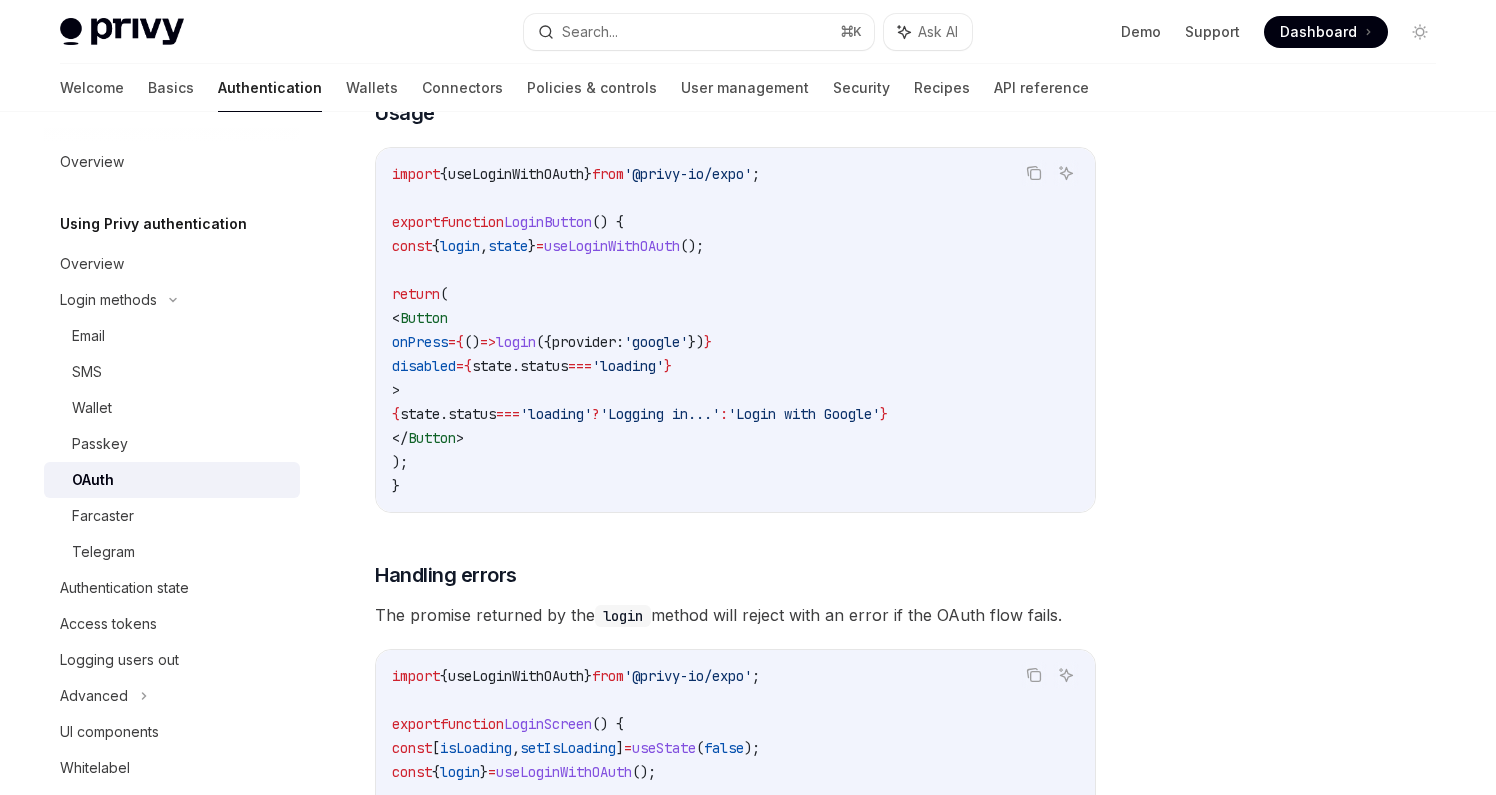 click on "useLoginWithOAuth" at bounding box center (516, 174) 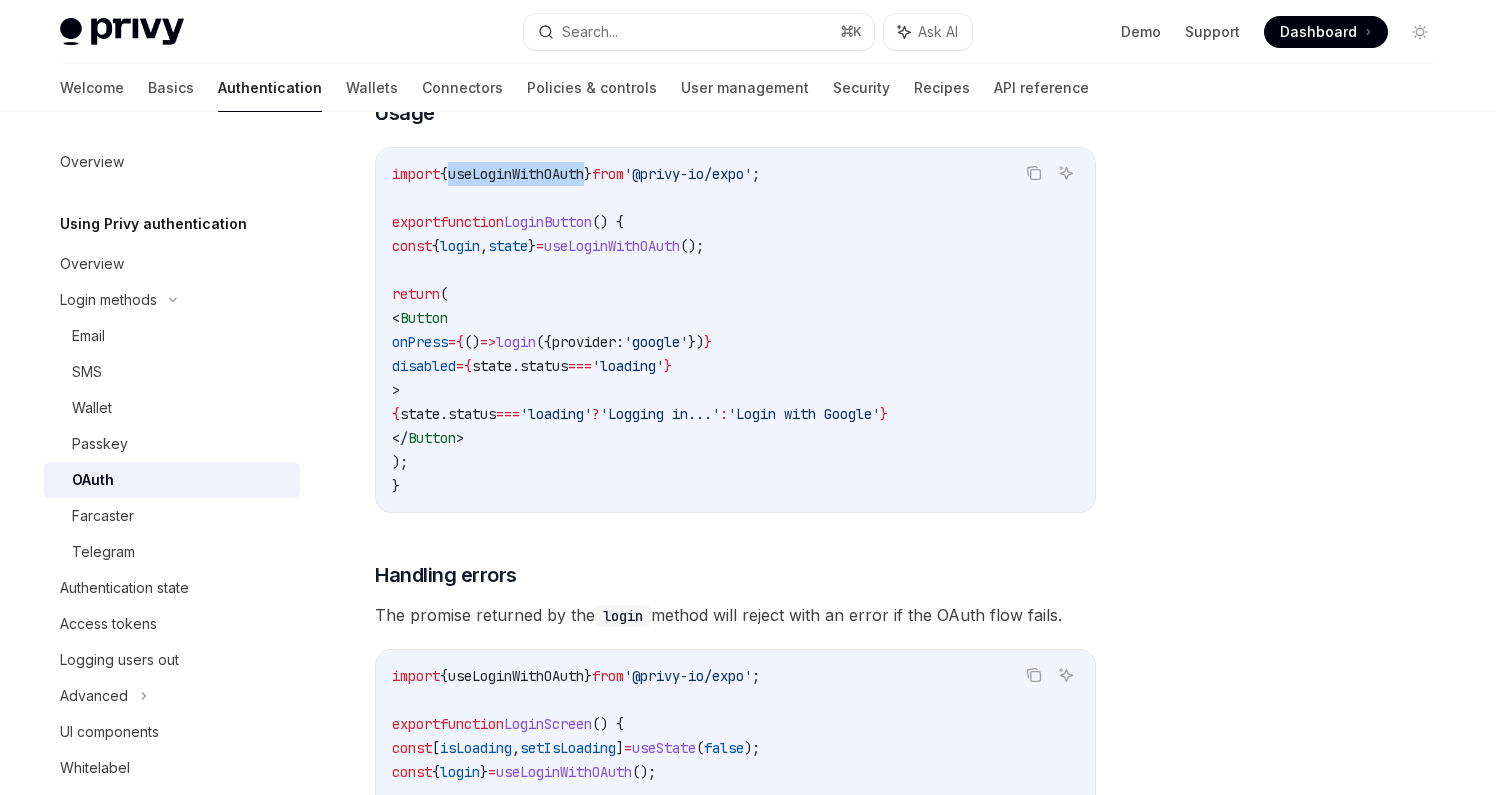 click on "useLoginWithOAuth" at bounding box center [516, 174] 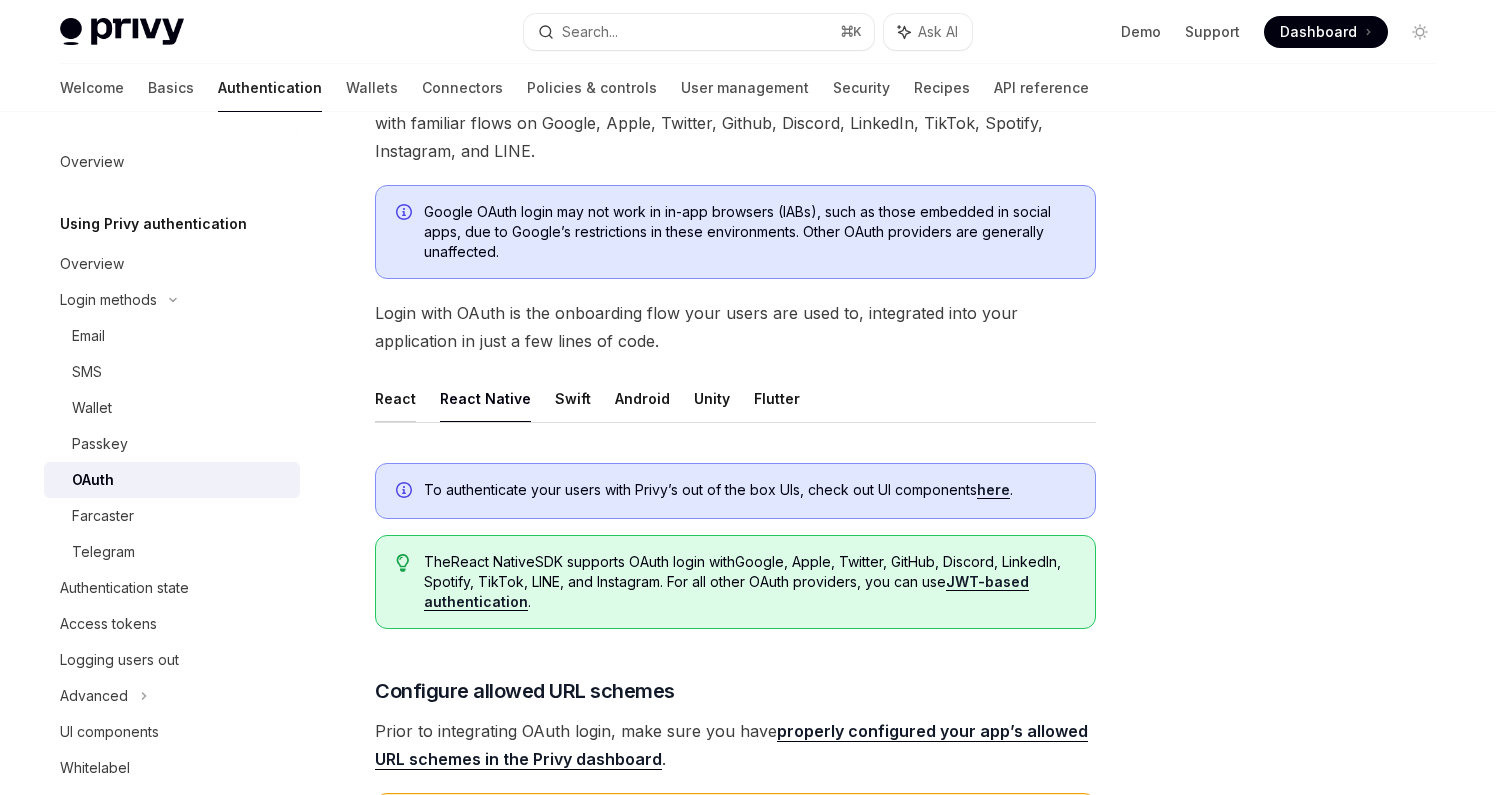 click on "React" at bounding box center (395, 398) 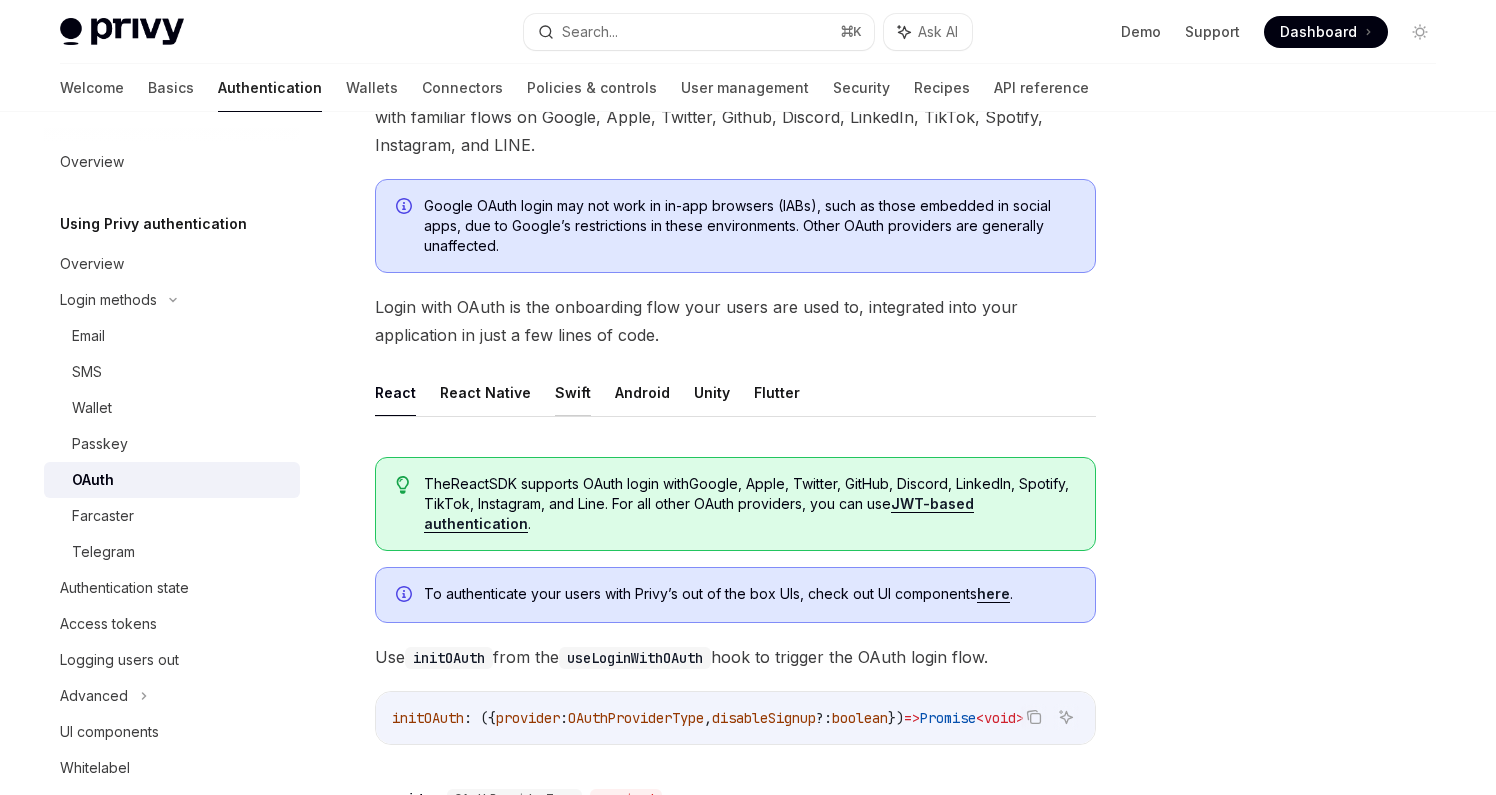 click on "Swift" at bounding box center (573, 392) 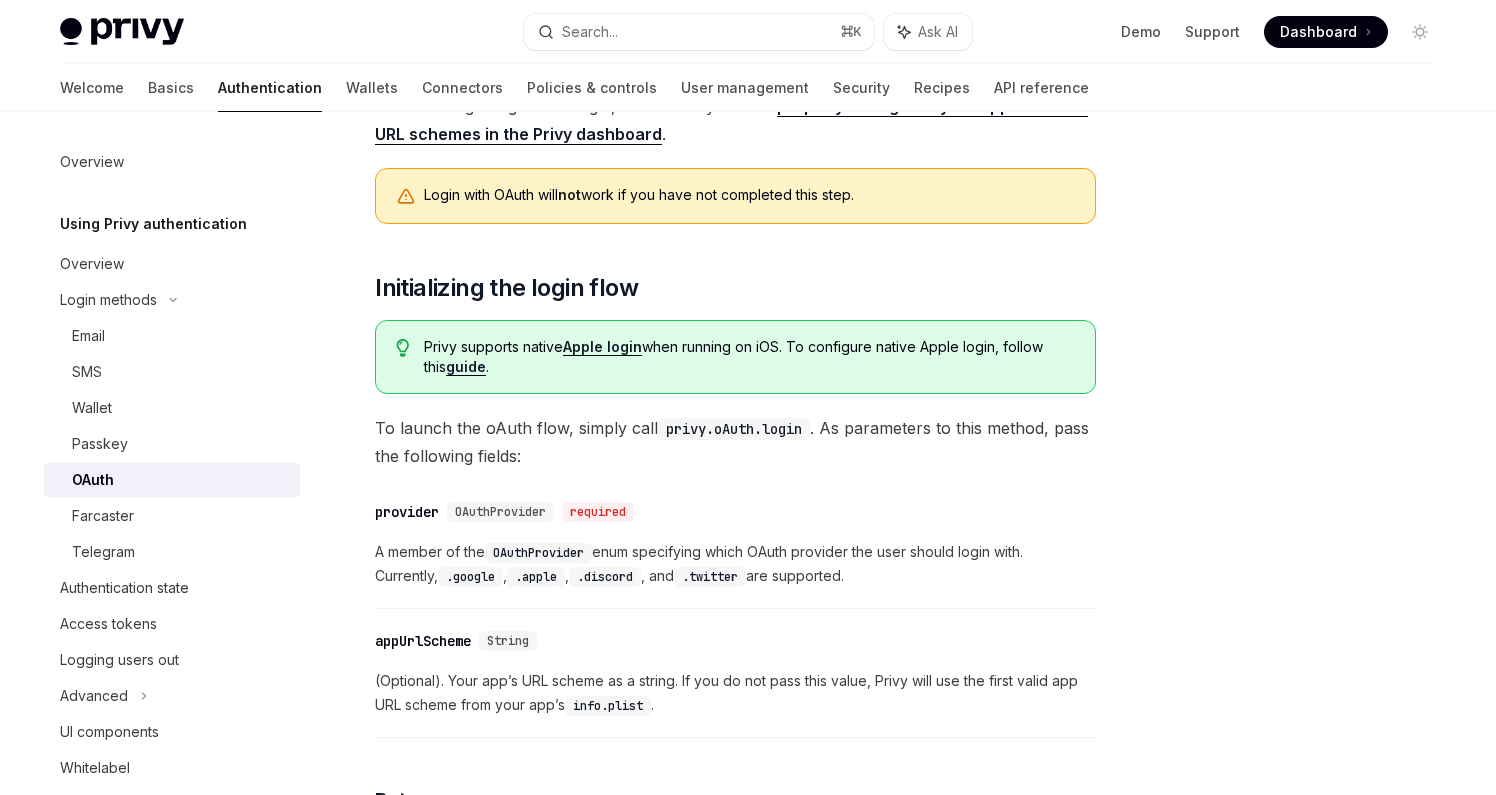 scroll, scrollTop: 697, scrollLeft: 0, axis: vertical 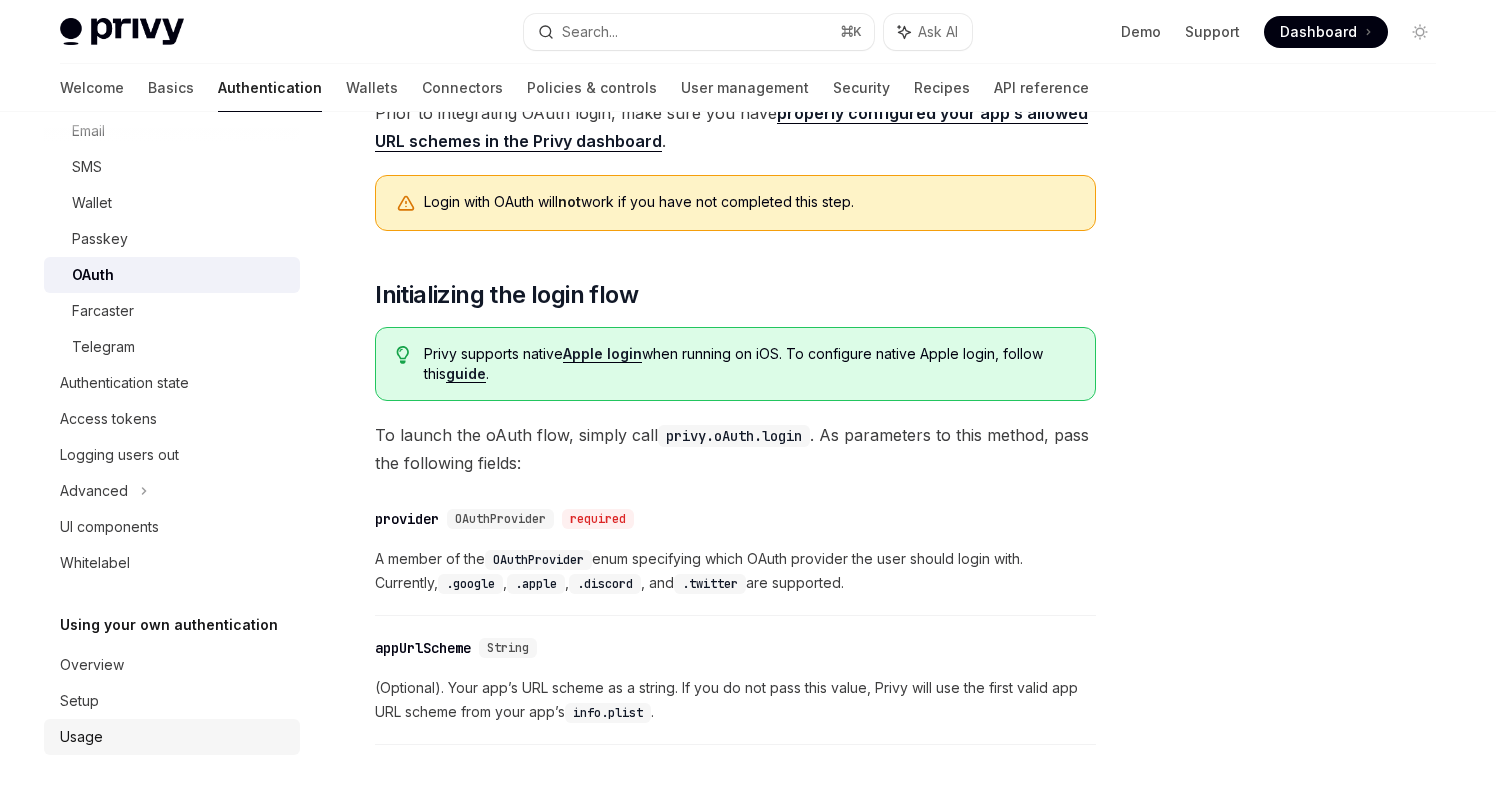 click on "Usage" at bounding box center [174, 737] 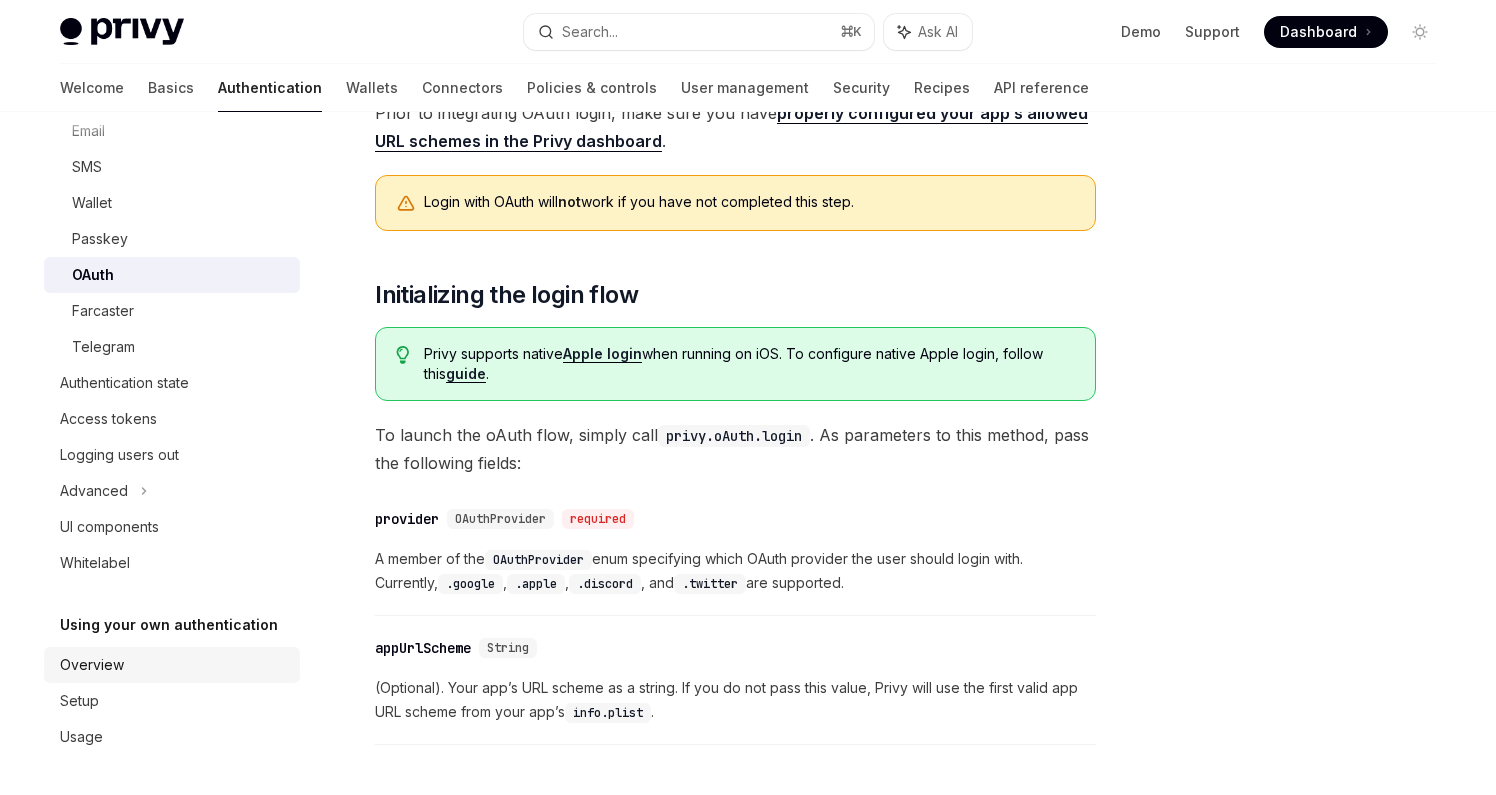 scroll, scrollTop: 0, scrollLeft: 0, axis: both 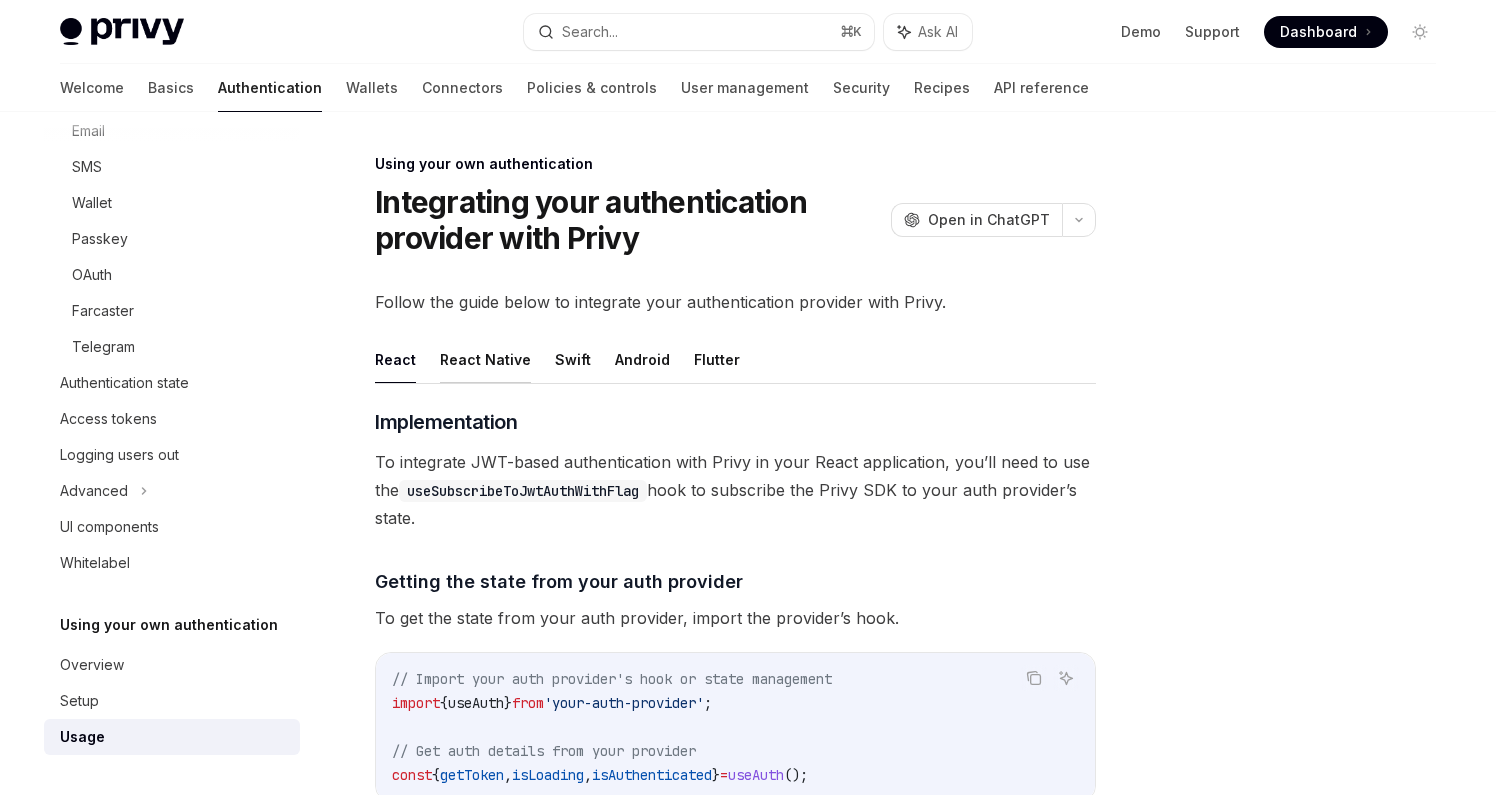 click on "React Native" at bounding box center [485, 359] 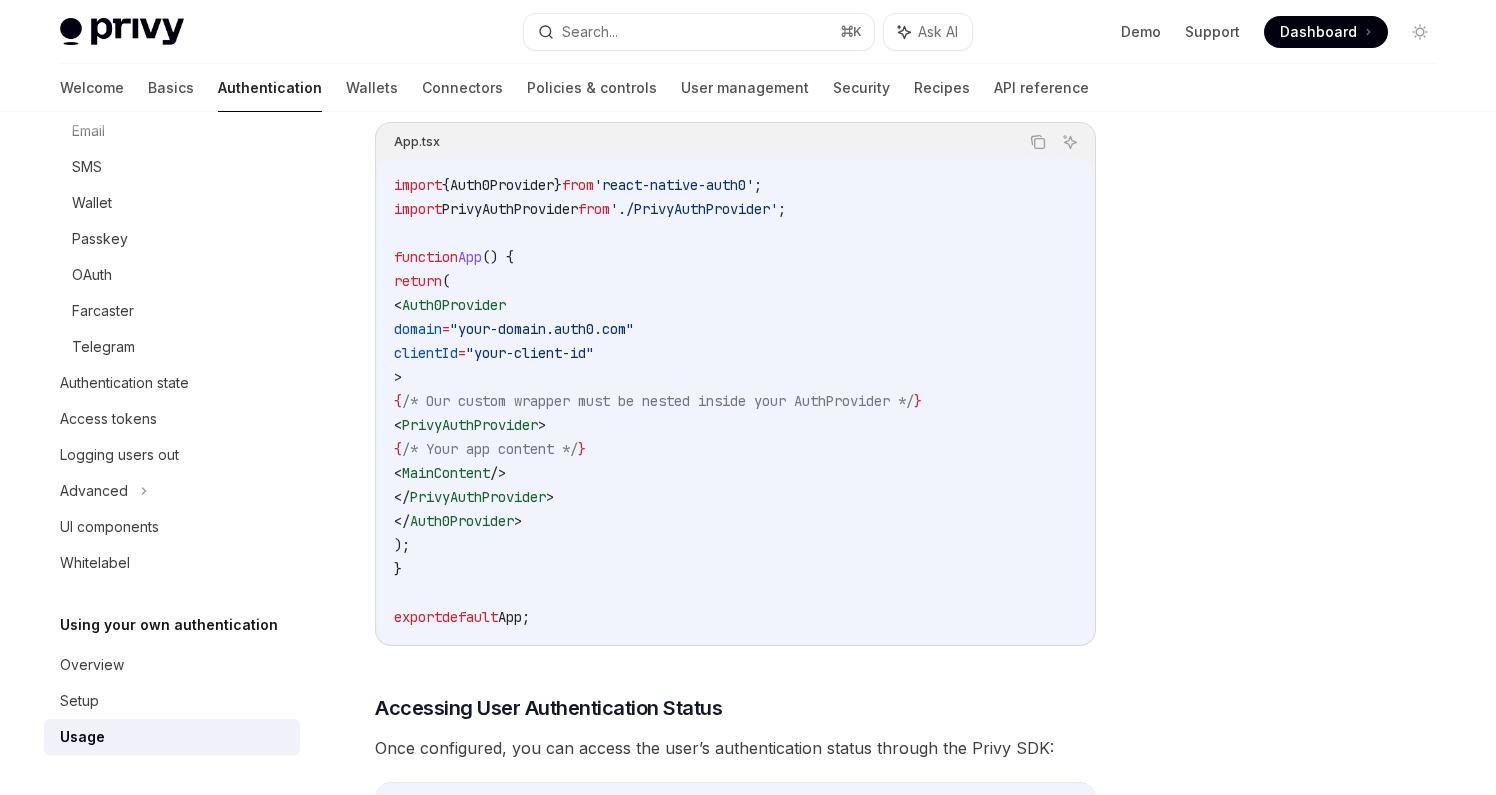 scroll, scrollTop: 1684, scrollLeft: 0, axis: vertical 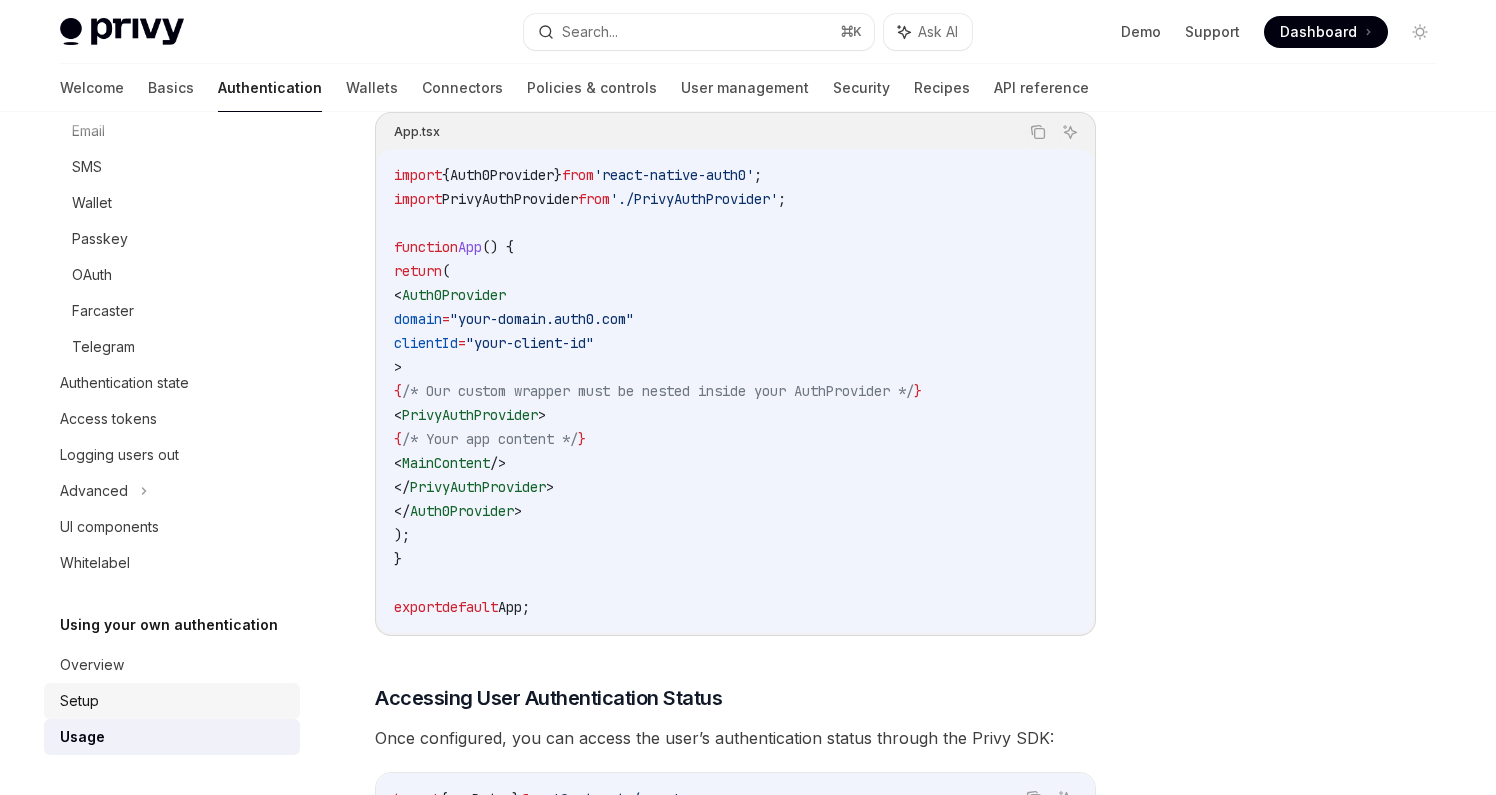 click on "Setup" at bounding box center (174, 701) 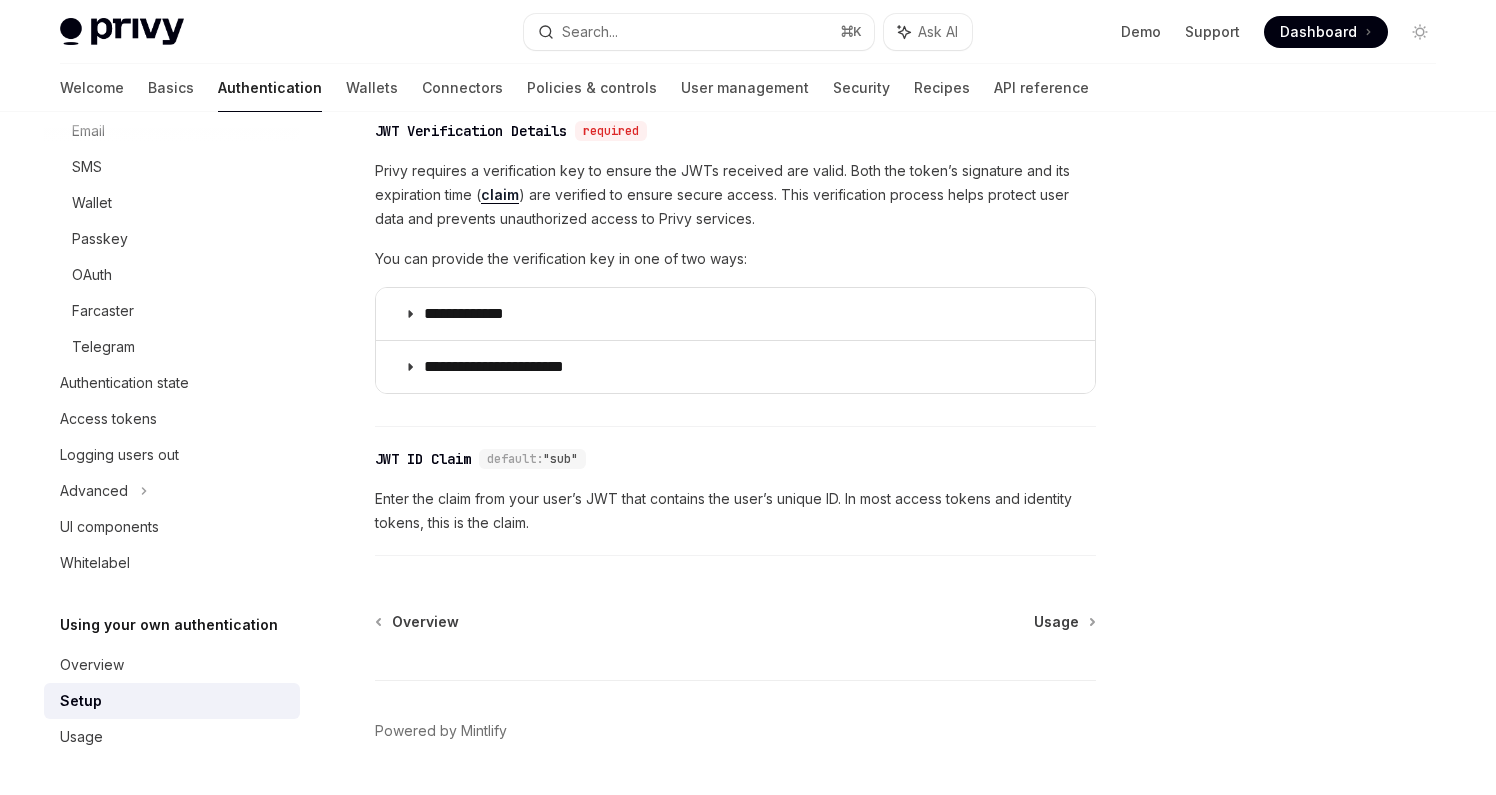 scroll, scrollTop: 1076, scrollLeft: 0, axis: vertical 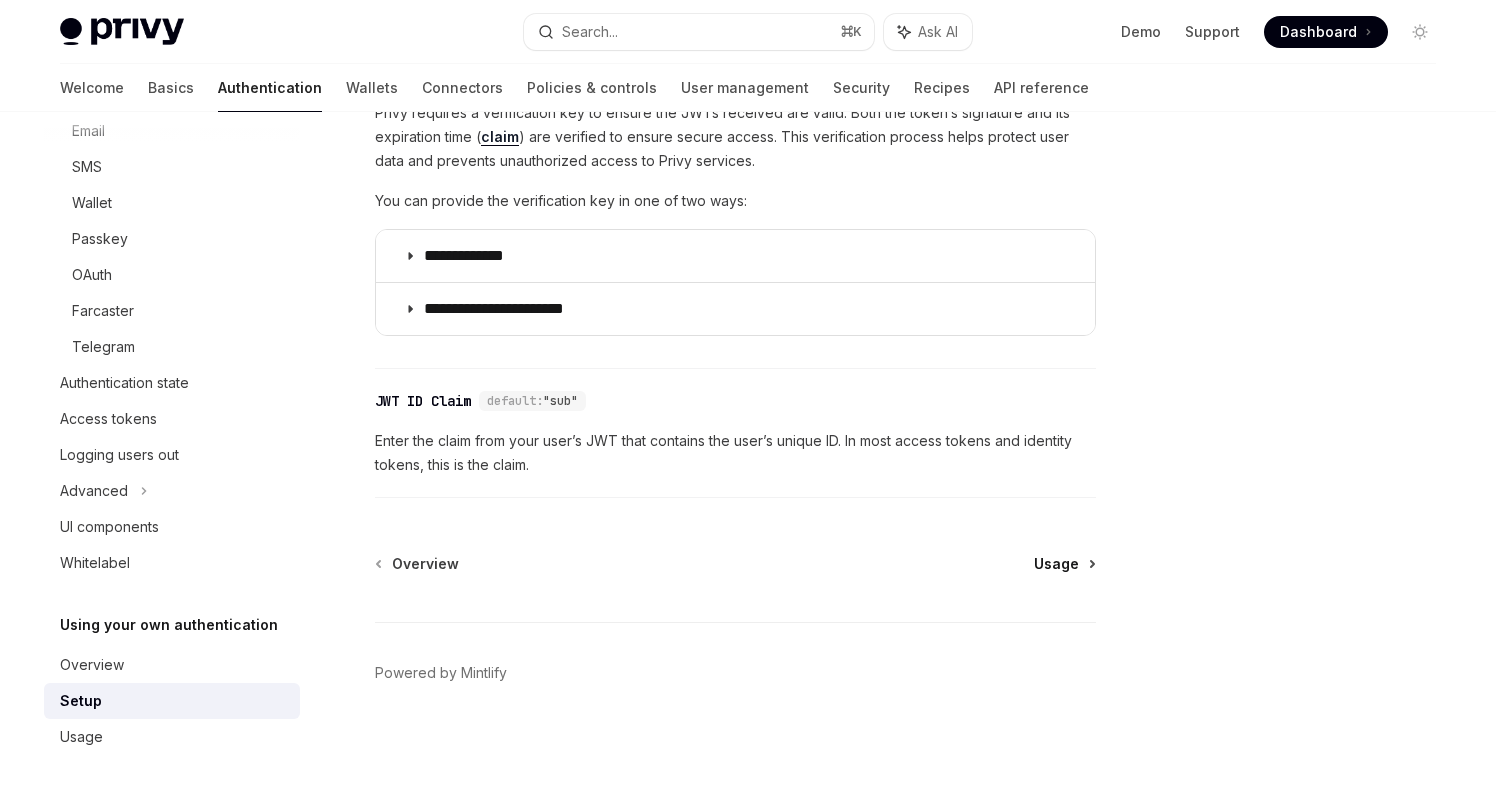 click on "Usage" at bounding box center [1056, 564] 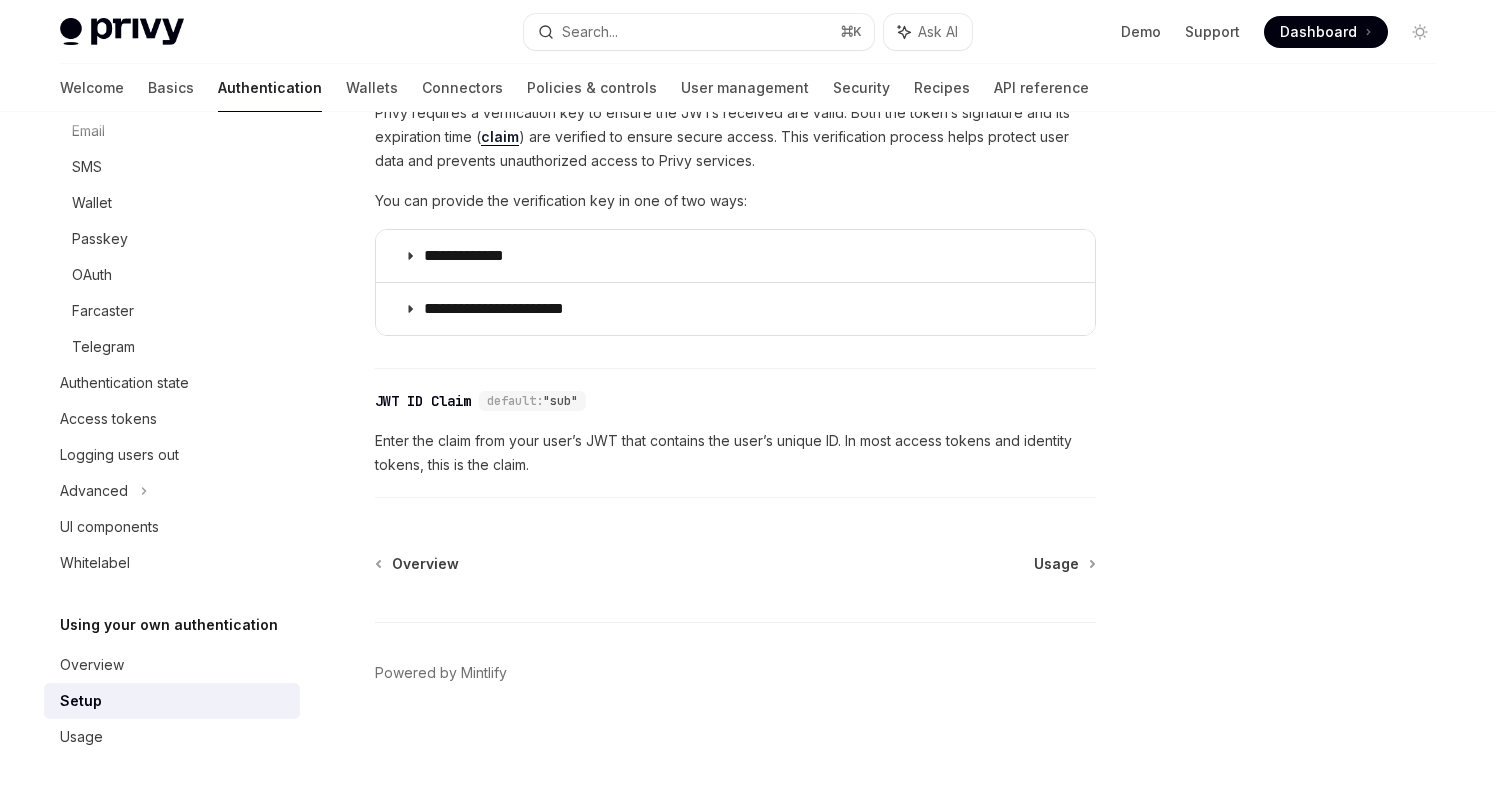 type on "*" 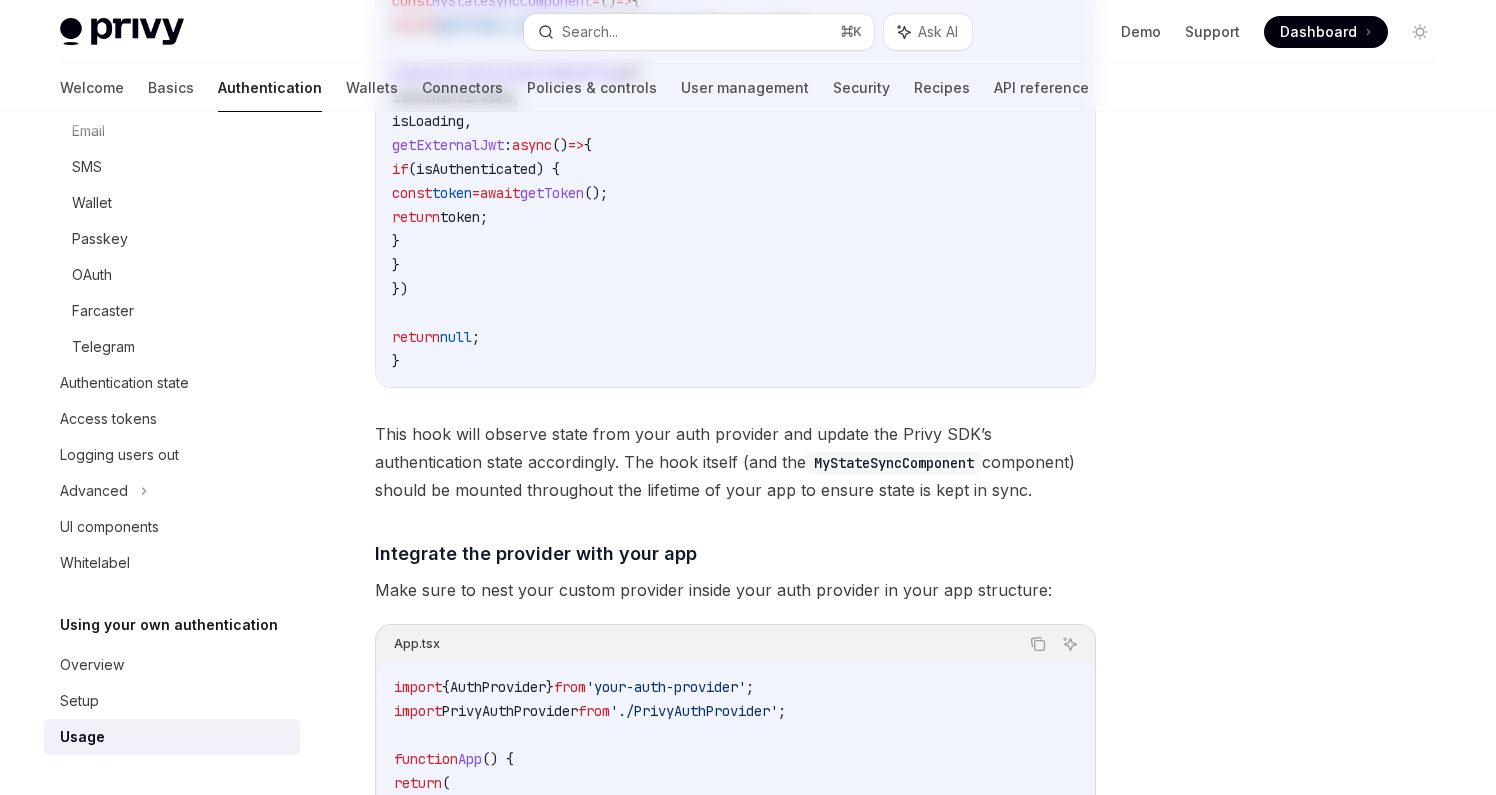 scroll, scrollTop: 0, scrollLeft: 0, axis: both 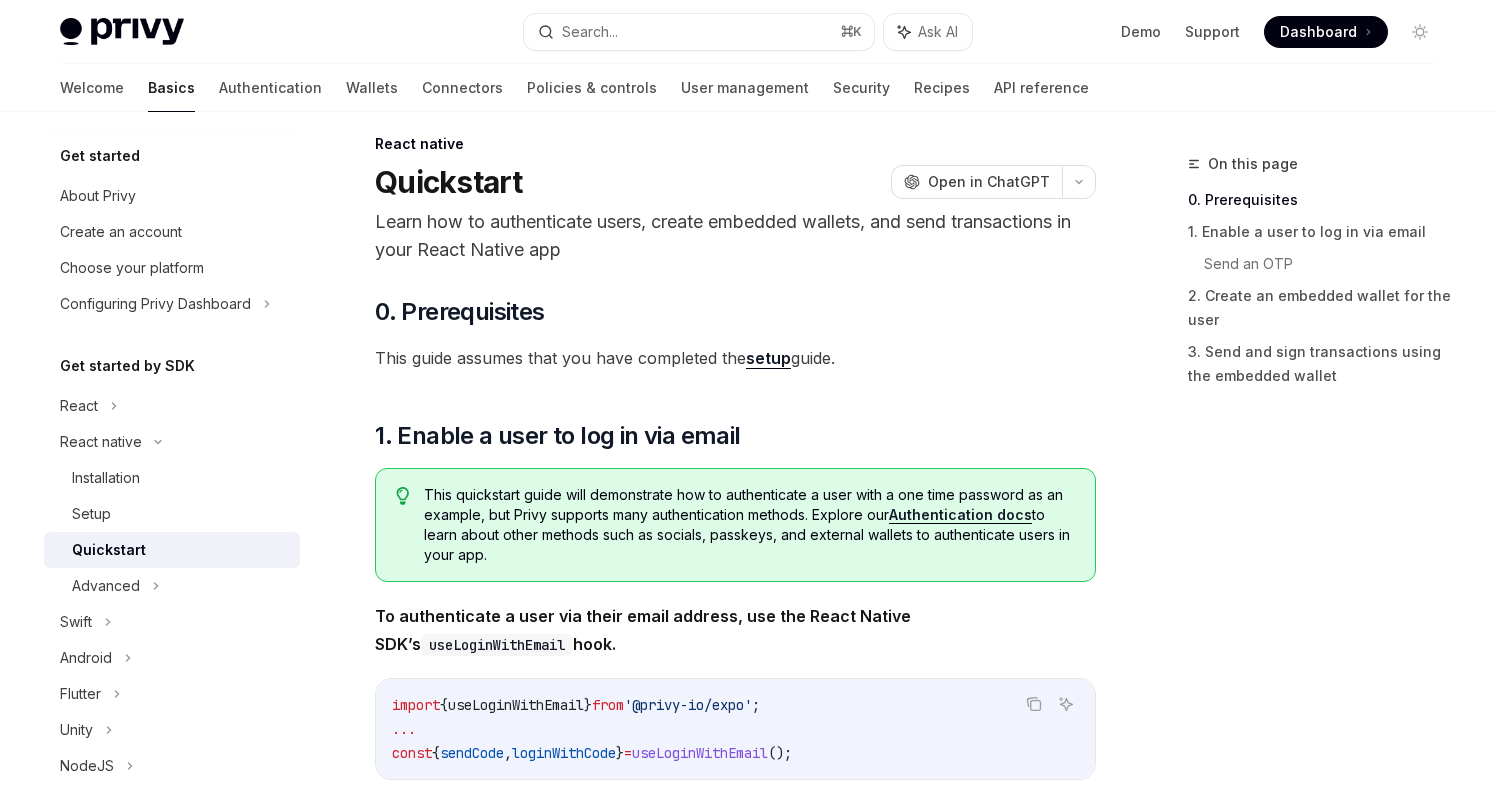 click on "setup" at bounding box center [768, 358] 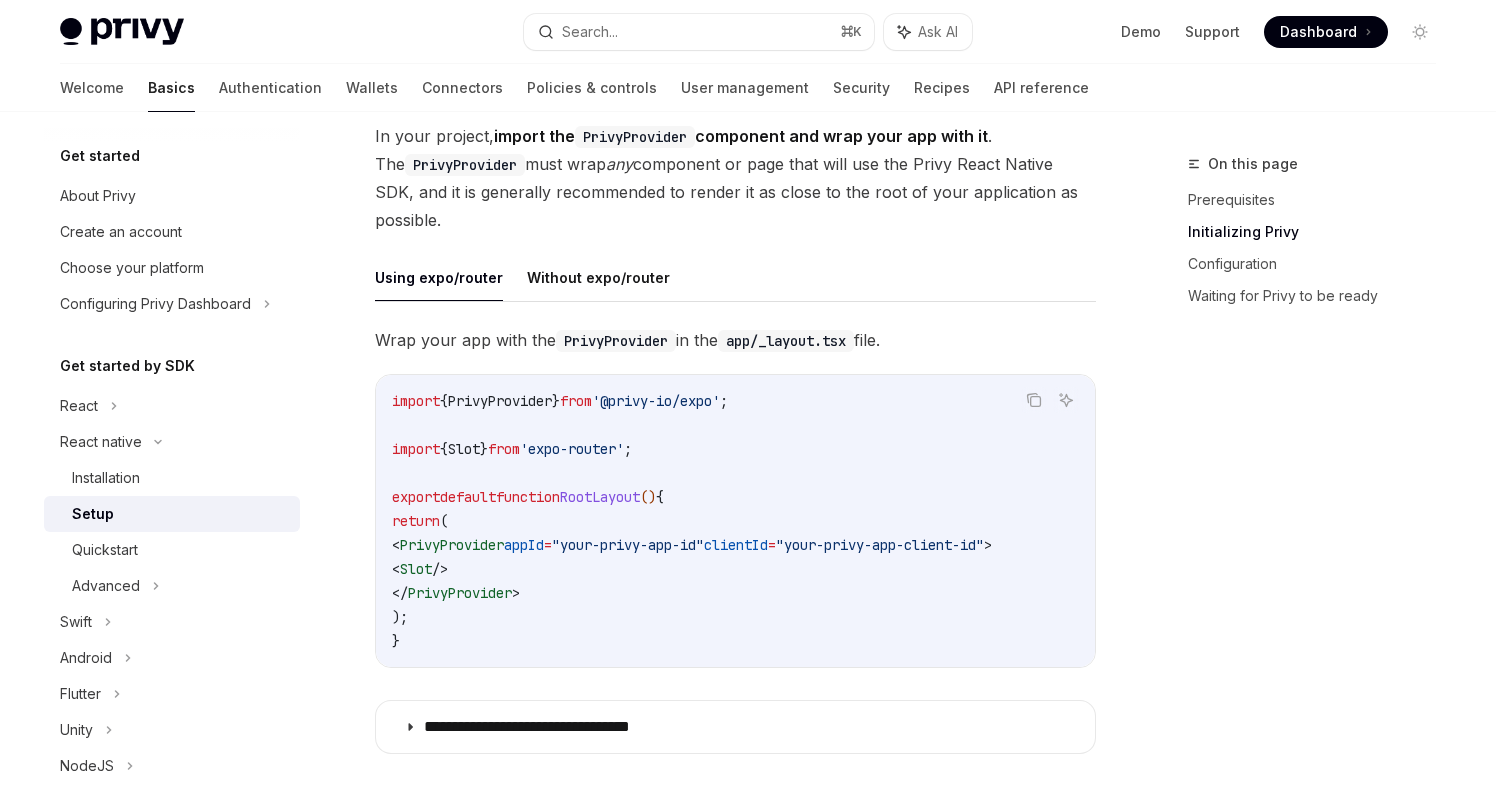 scroll, scrollTop: 431, scrollLeft: 0, axis: vertical 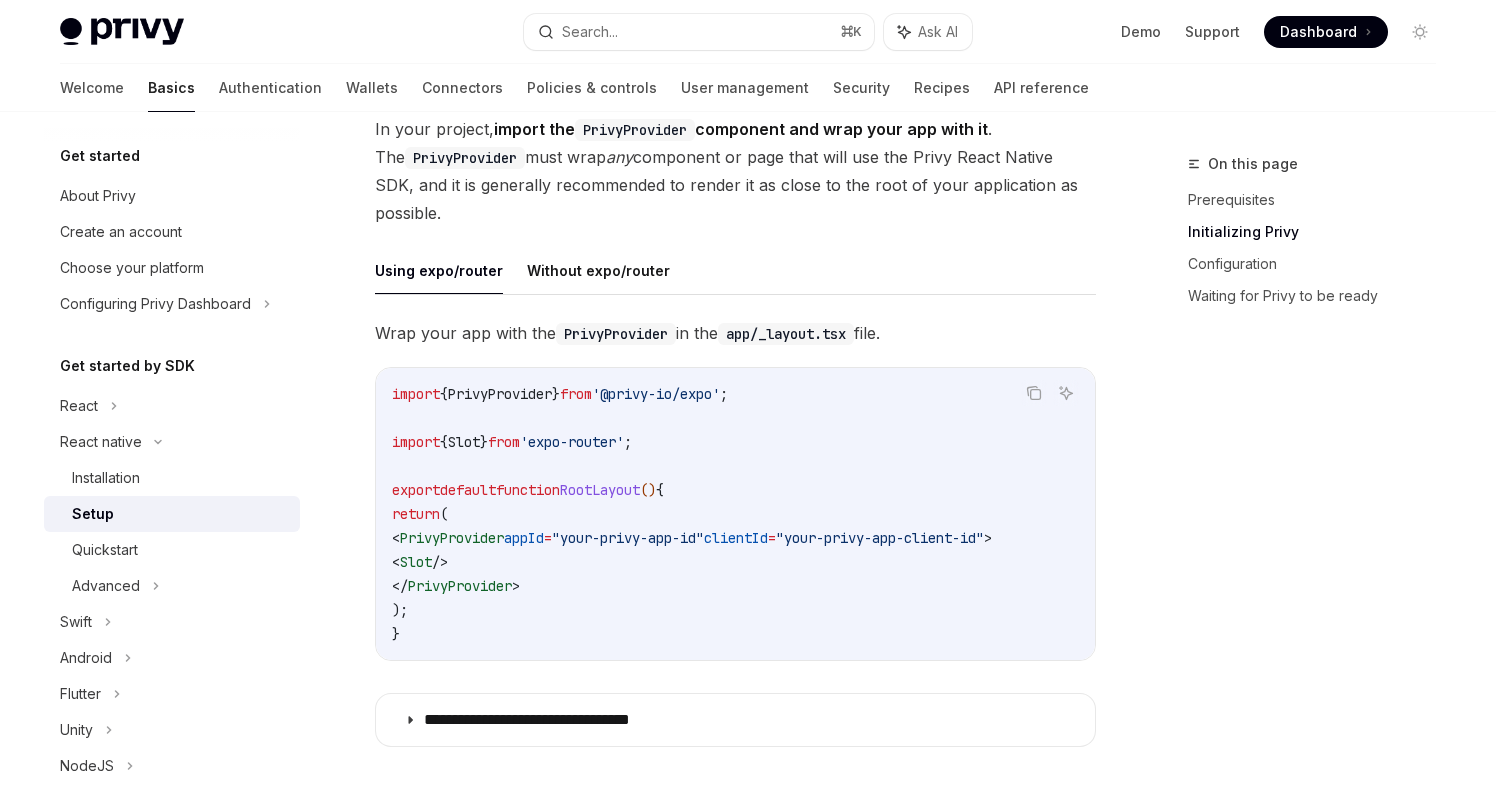 click on "'@privy-io/expo'" at bounding box center (656, 394) 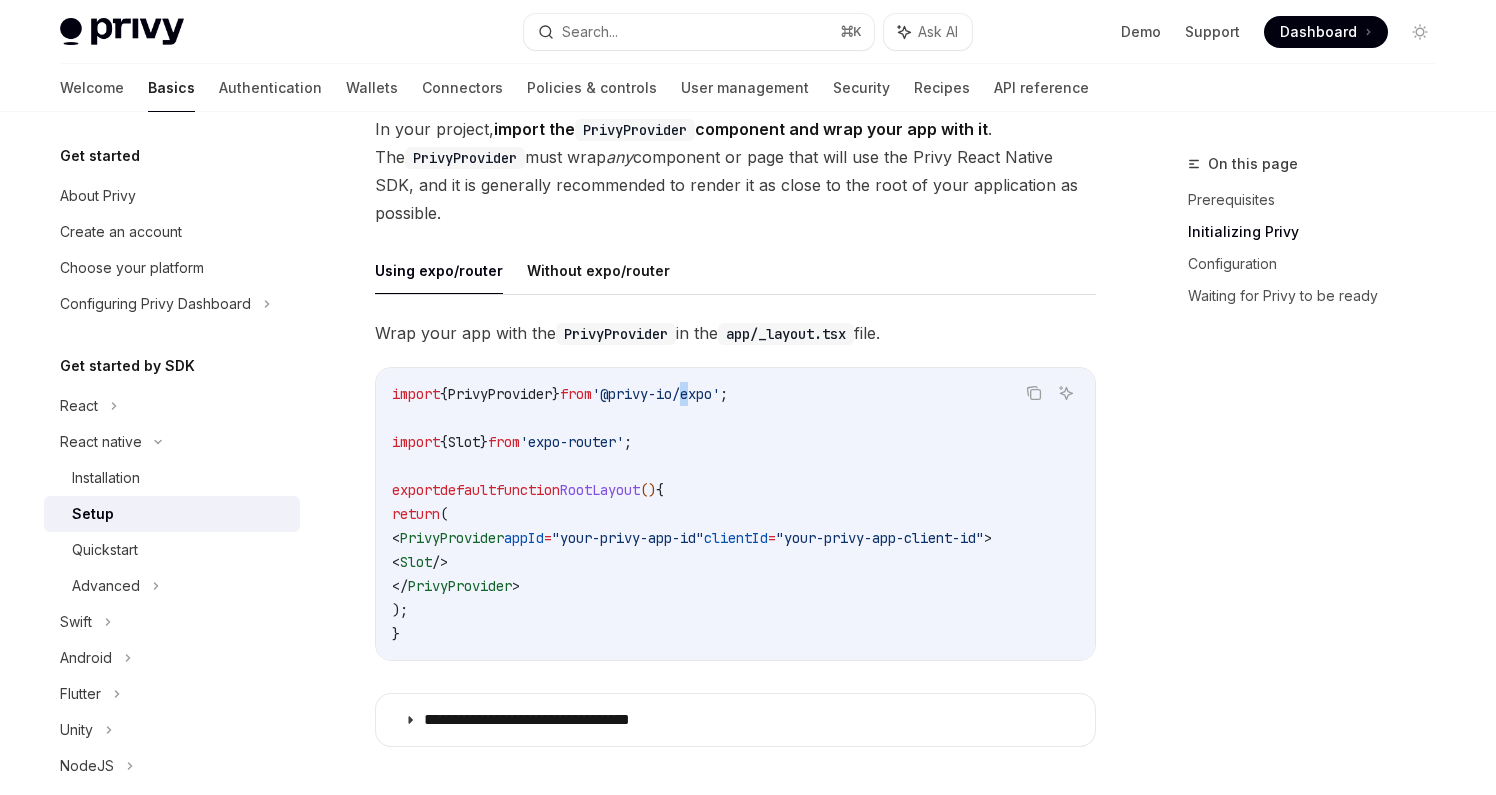 click on "'@privy-io/expo'" at bounding box center (656, 394) 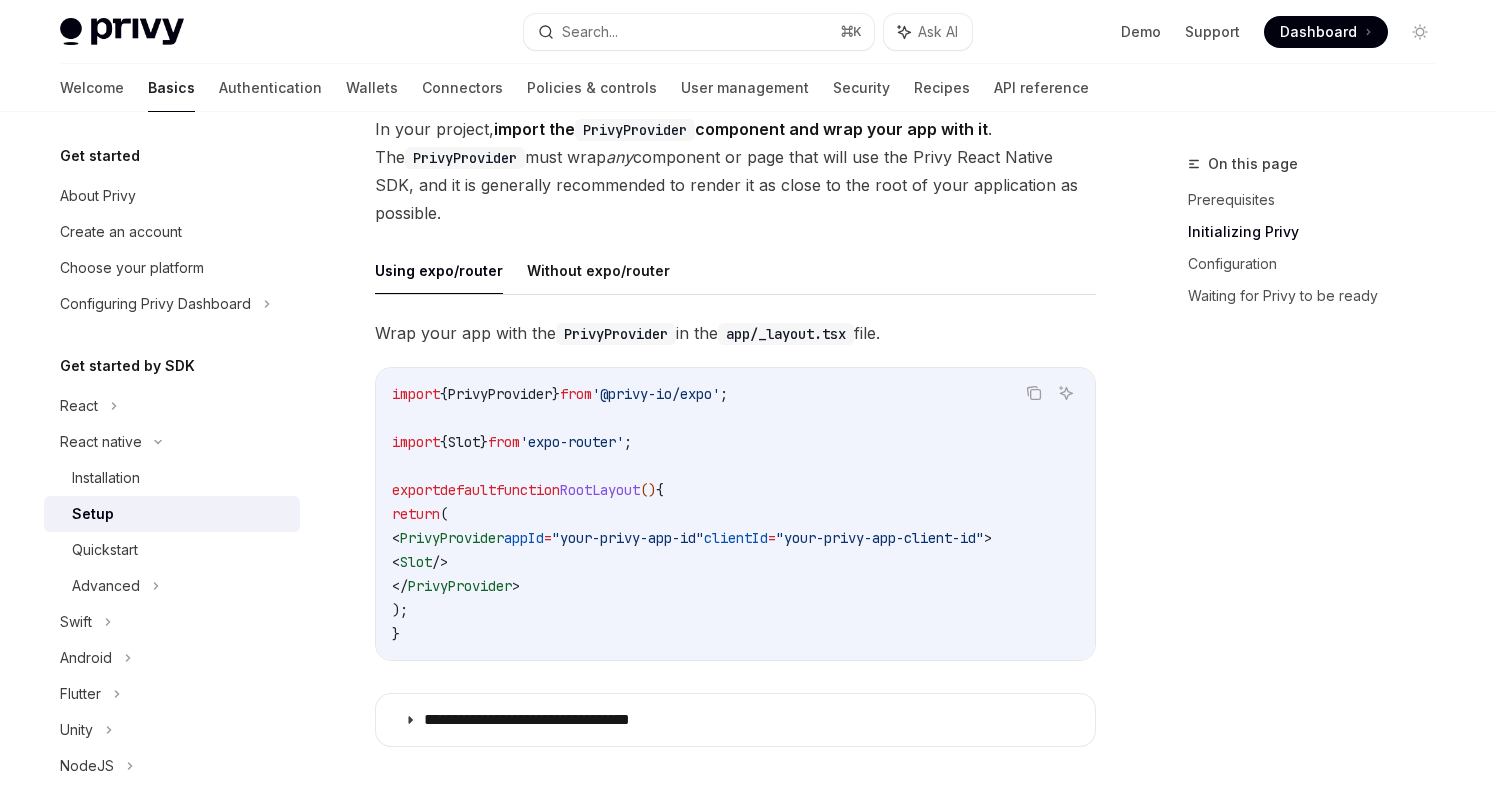 click on "'@privy-io/expo'" at bounding box center (656, 394) 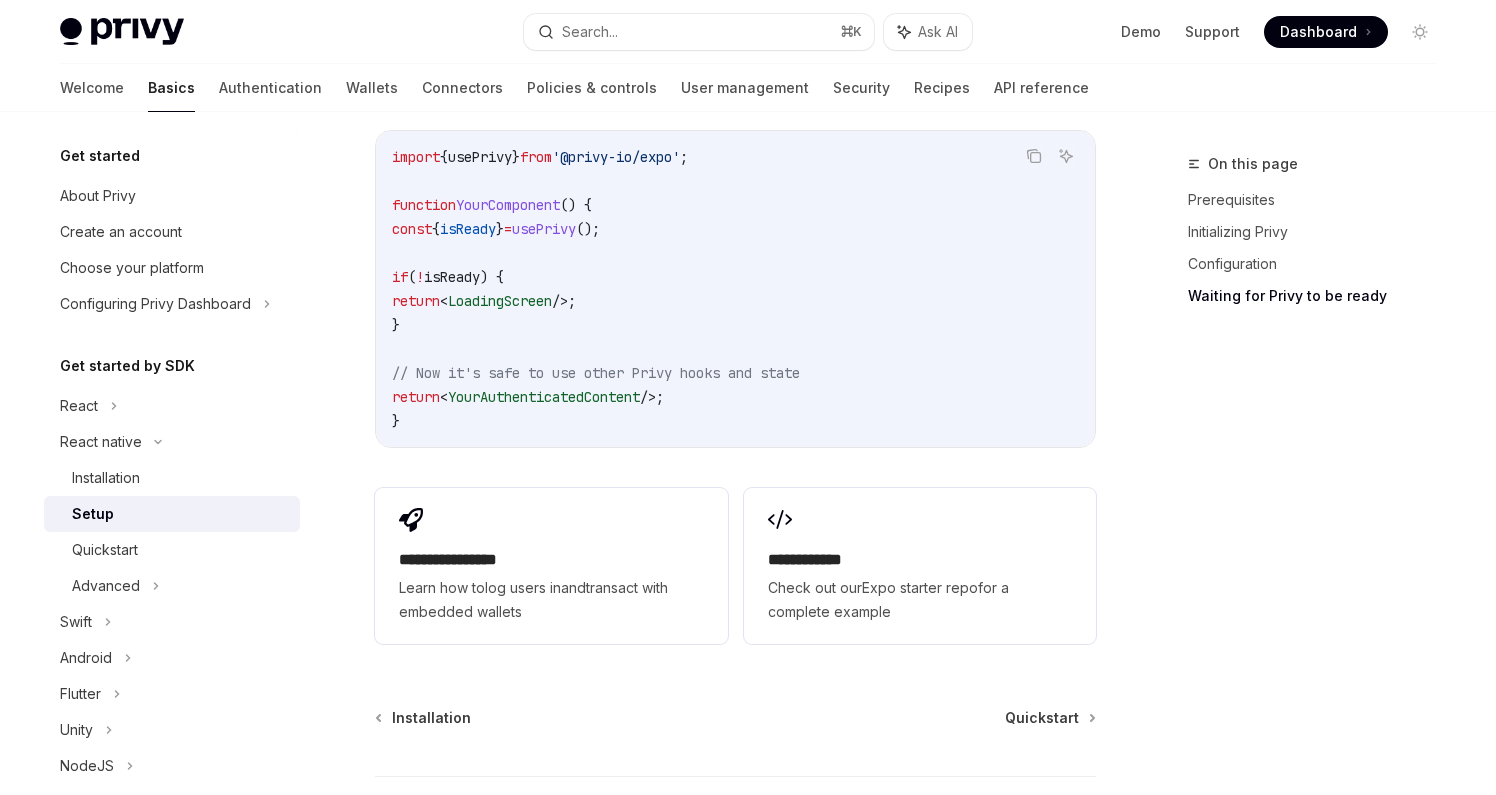 scroll, scrollTop: 1946, scrollLeft: 0, axis: vertical 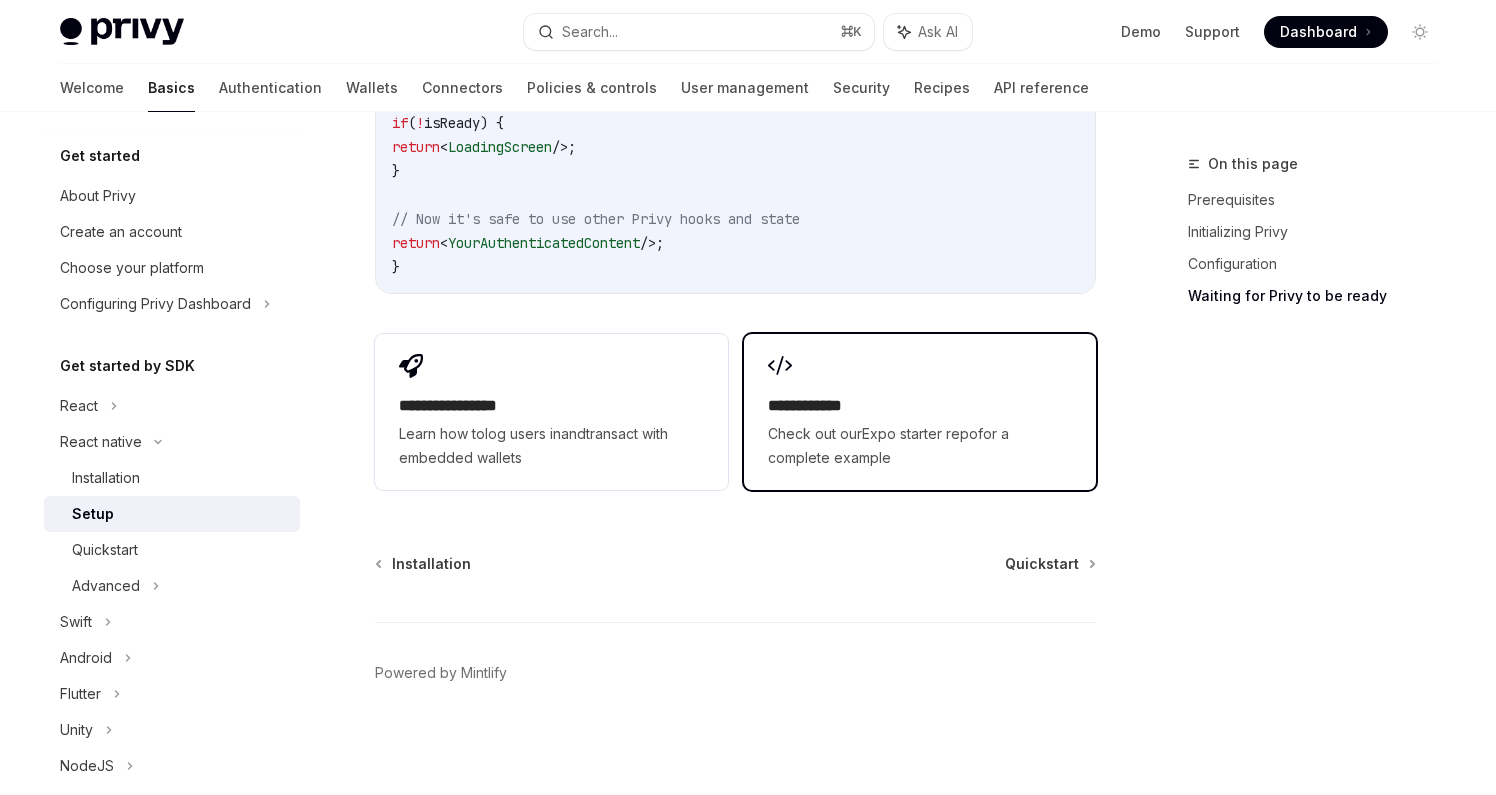 click on "Check out our  Expo starter repo  for a complete
example" at bounding box center (920, 446) 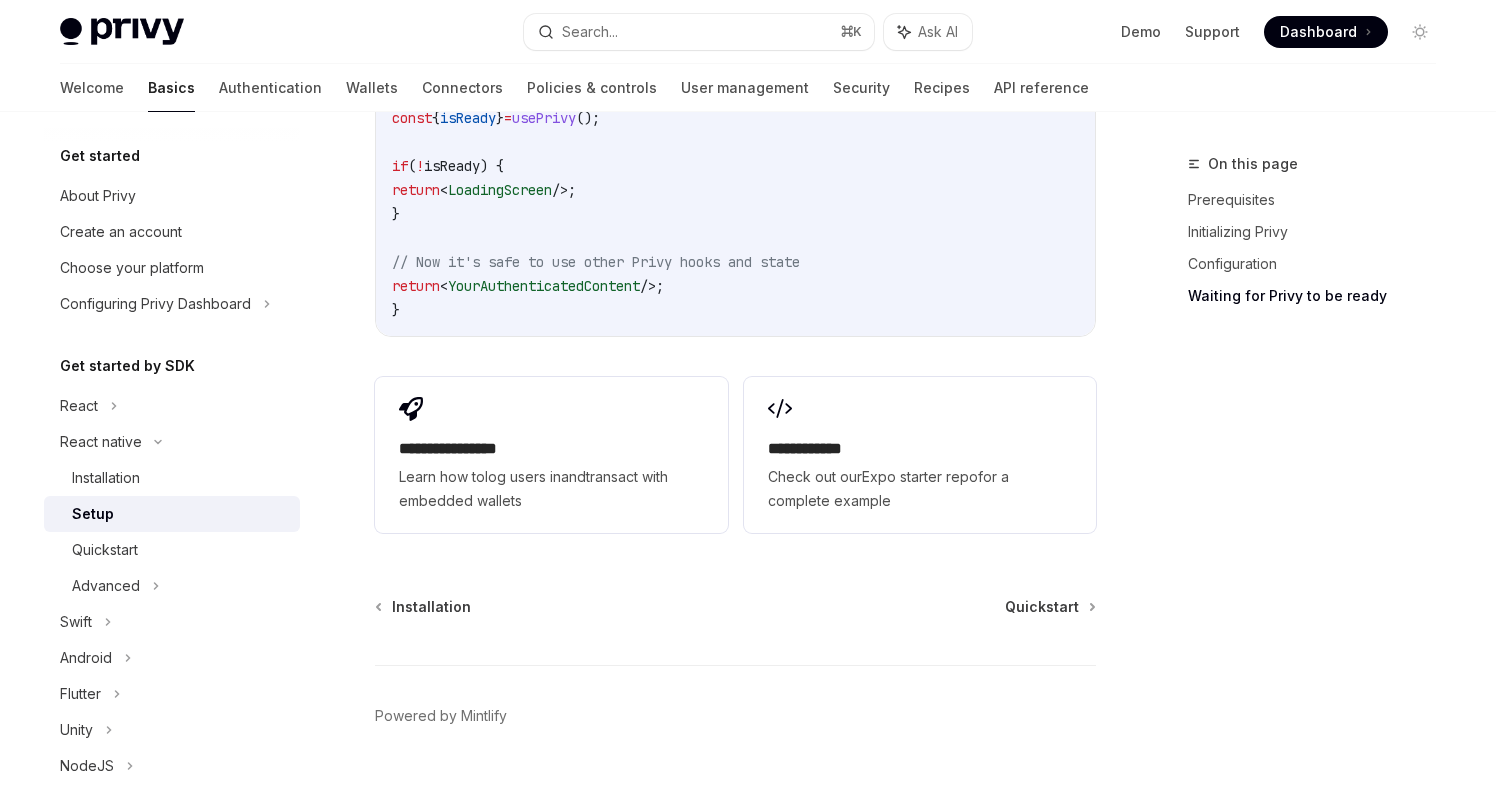 scroll, scrollTop: 1946, scrollLeft: 0, axis: vertical 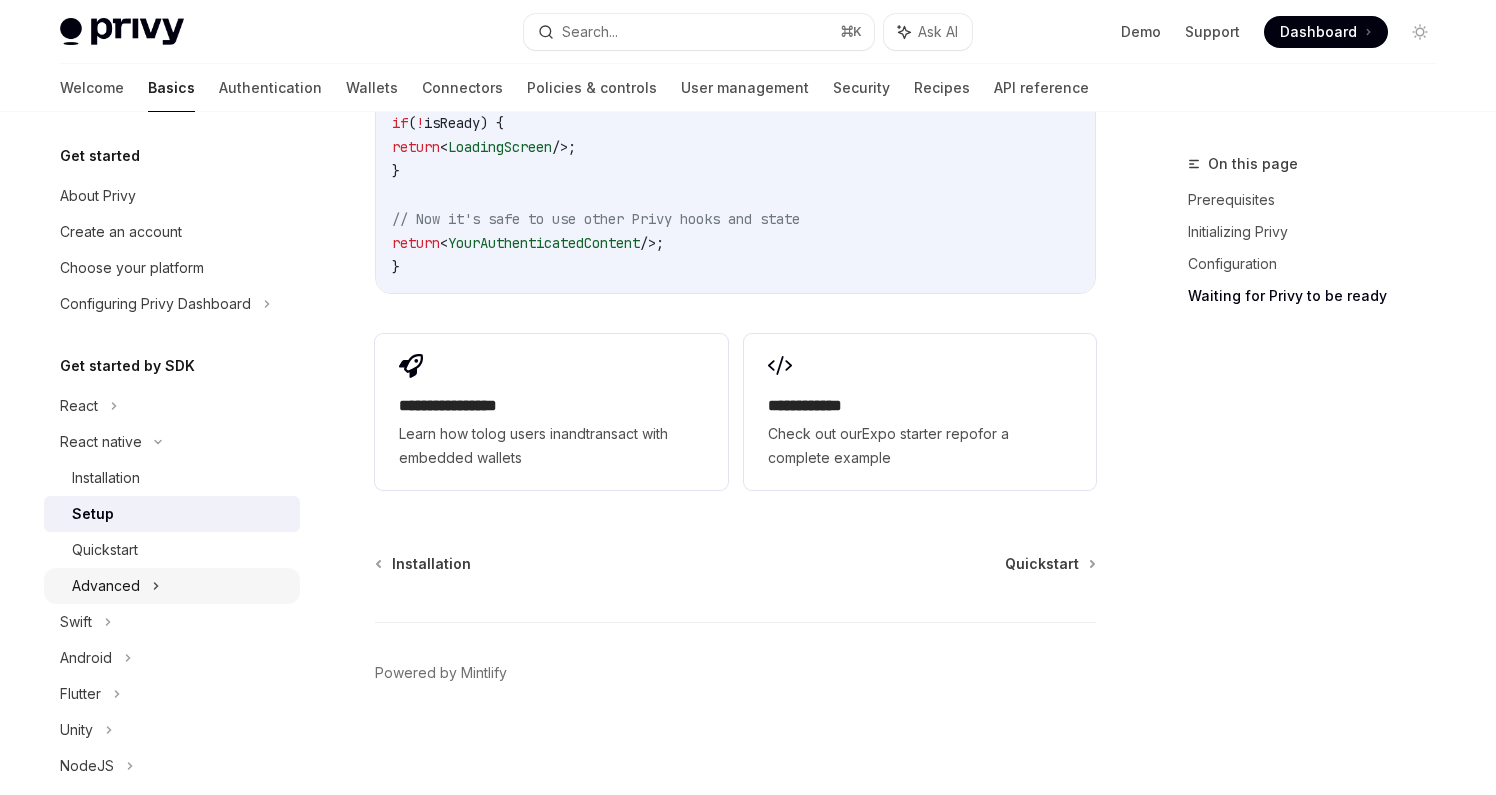 click on "Advanced" at bounding box center (172, 586) 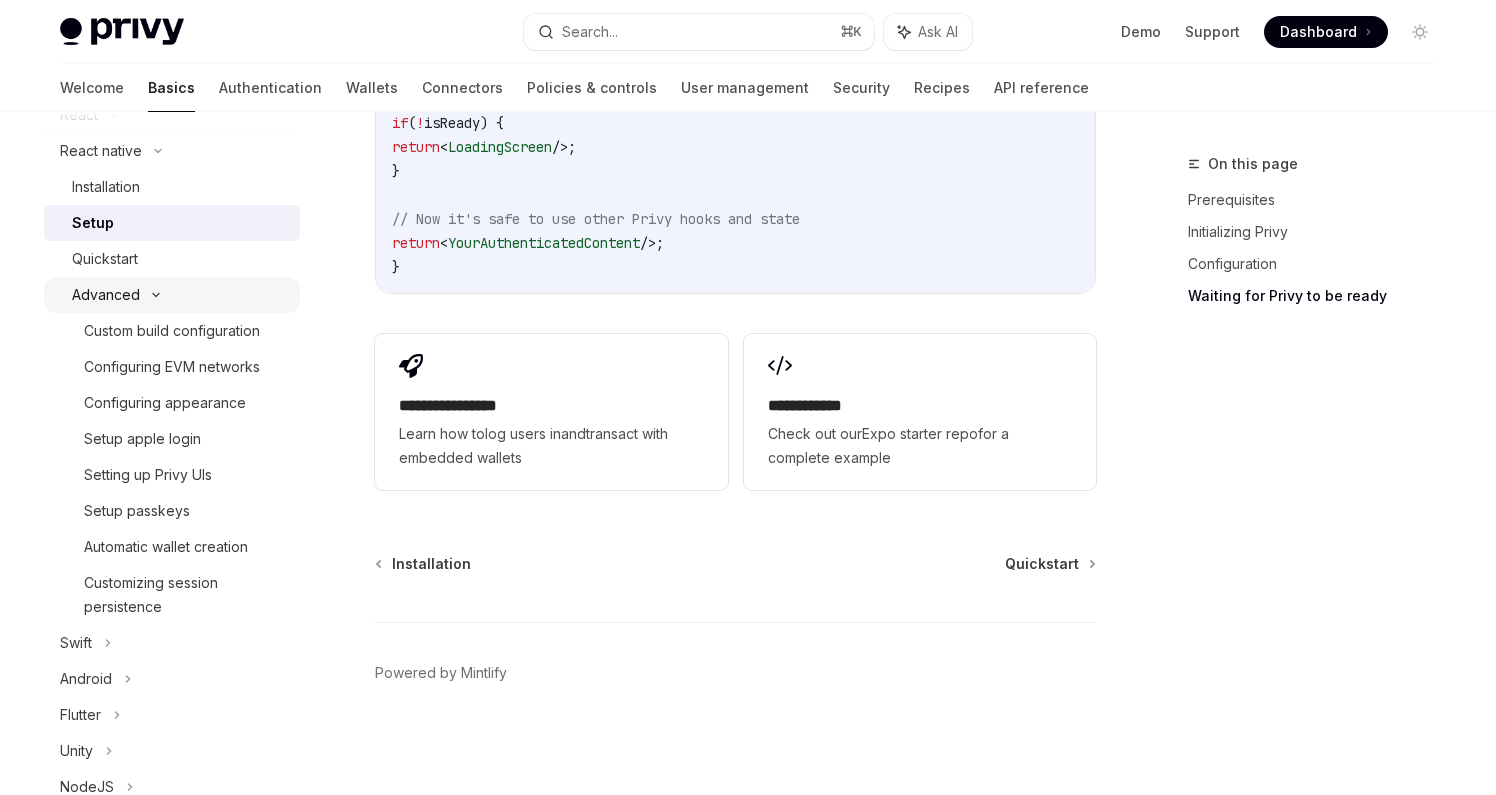 scroll, scrollTop: 308, scrollLeft: 0, axis: vertical 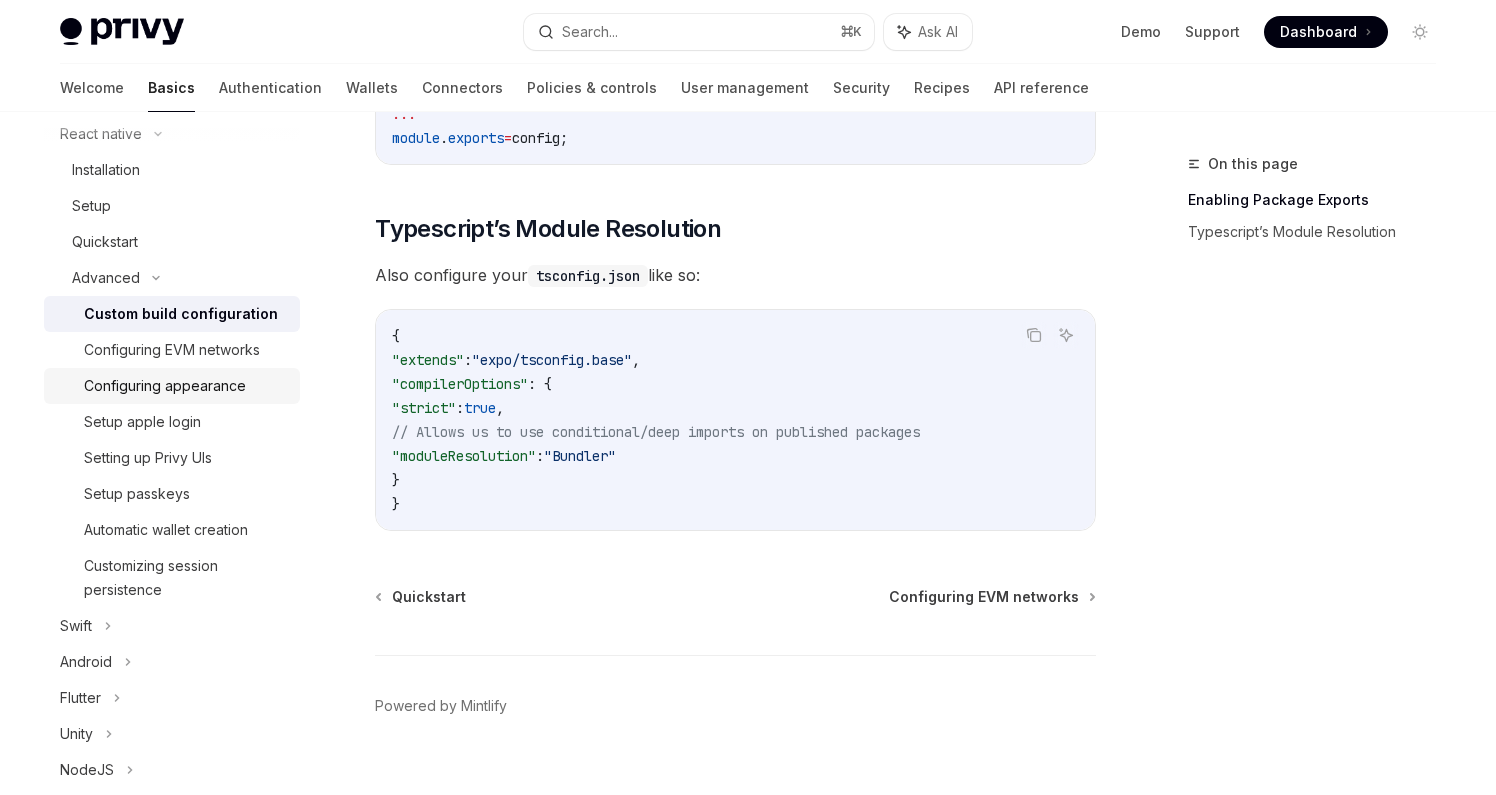click on "Configuring appearance" at bounding box center [172, 386] 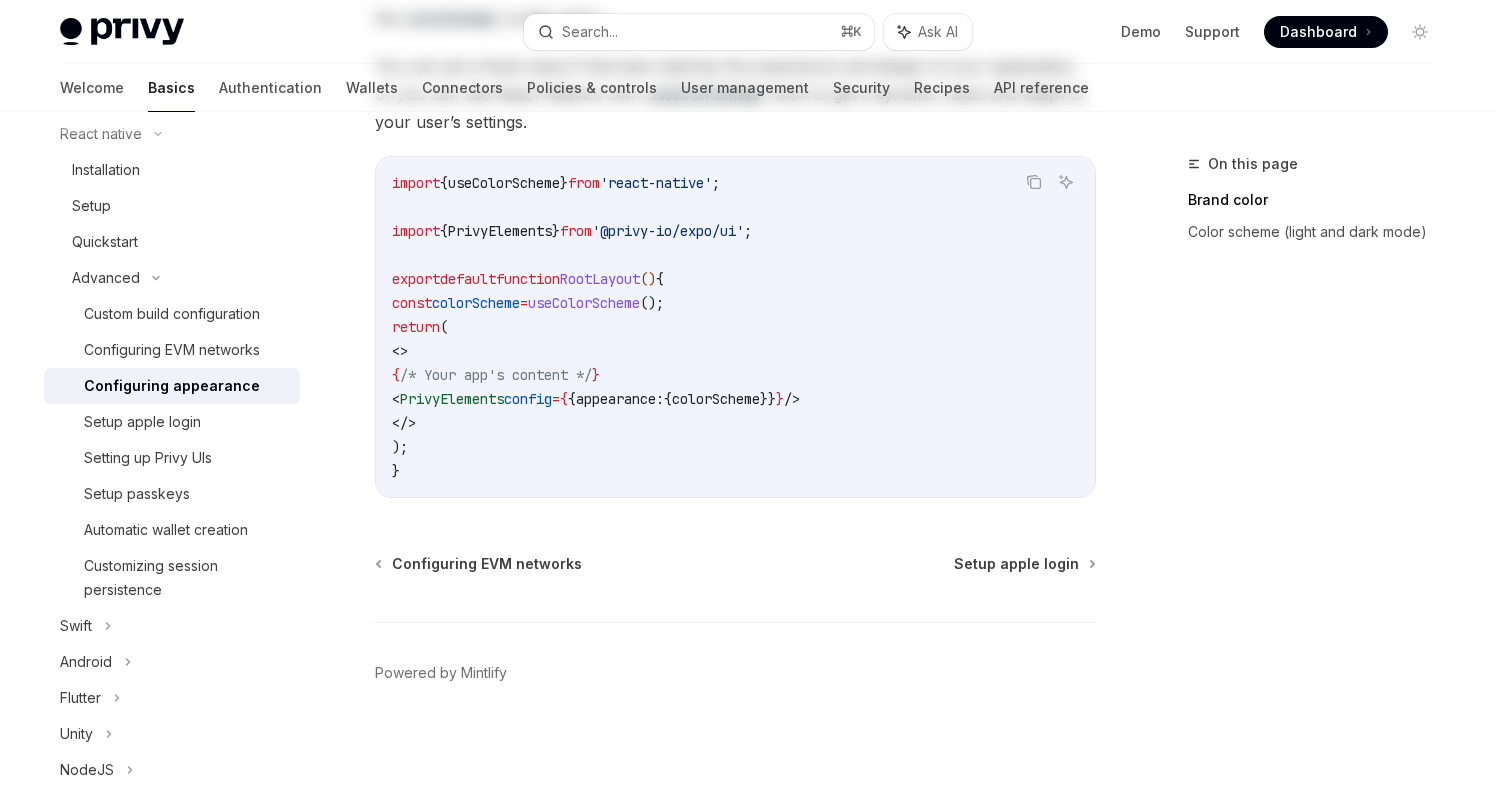 scroll, scrollTop: 0, scrollLeft: 0, axis: both 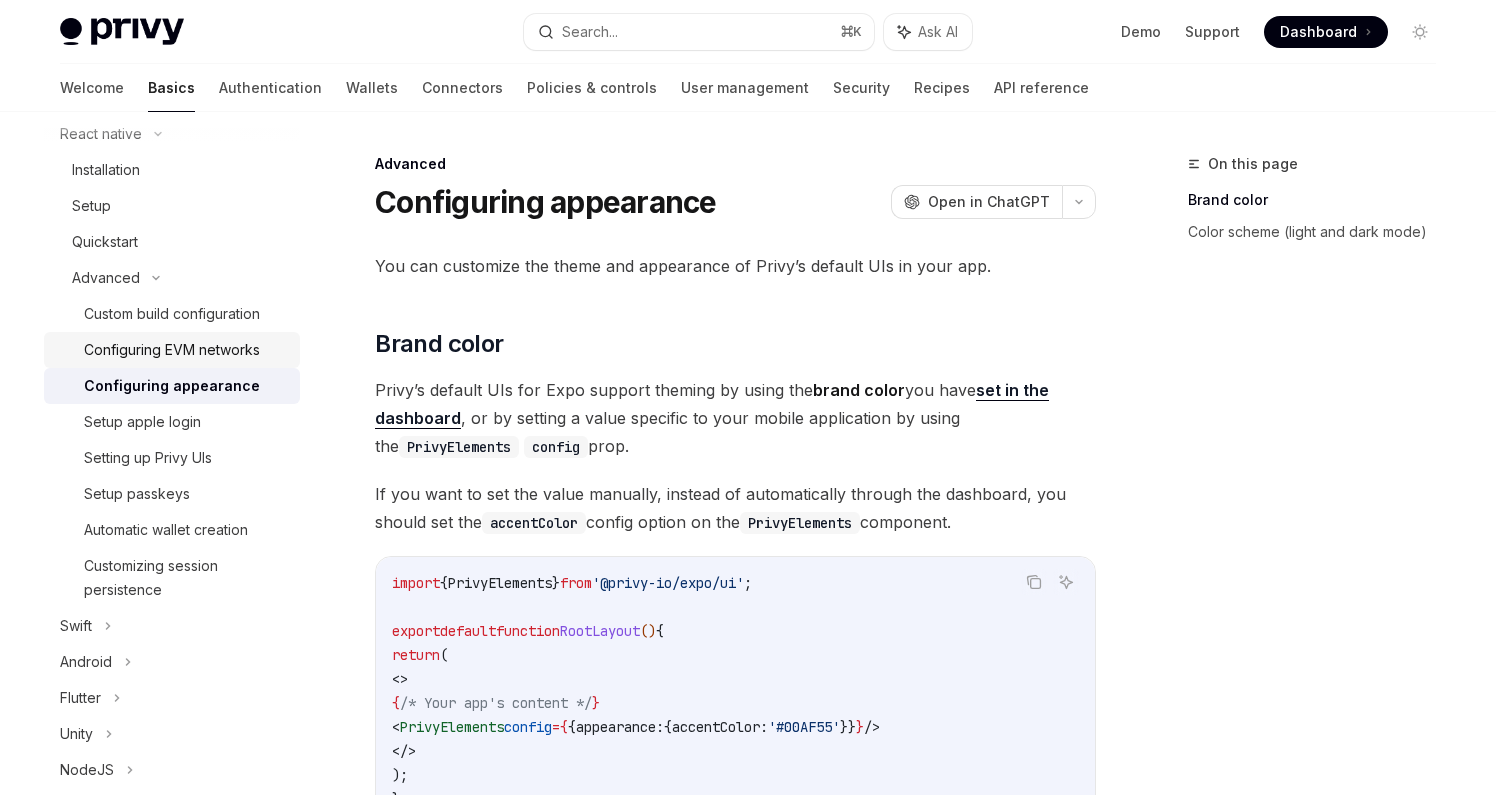 click on "Configuring EVM networks" at bounding box center [172, 350] 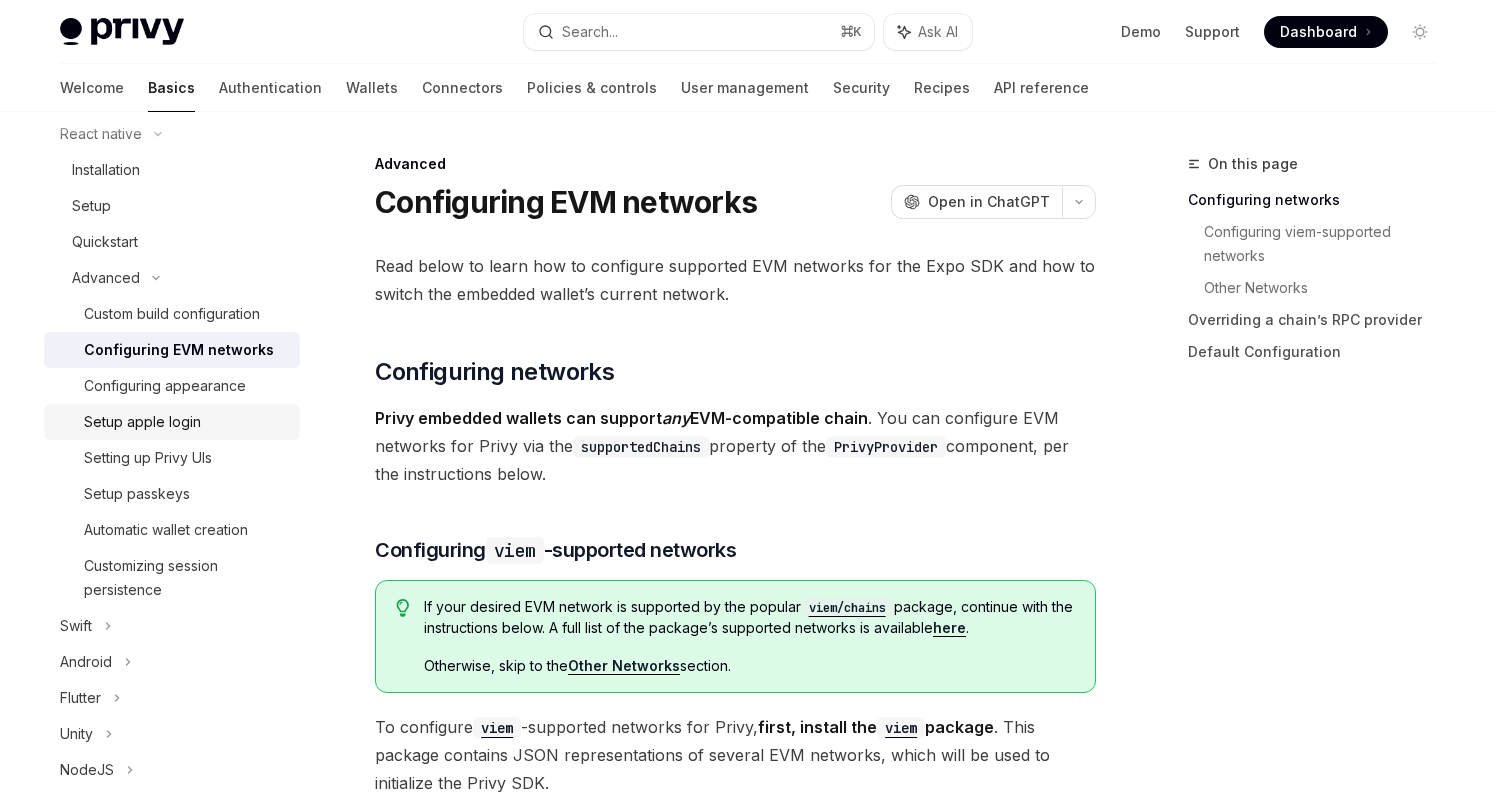 click on "Setup apple login" at bounding box center [142, 422] 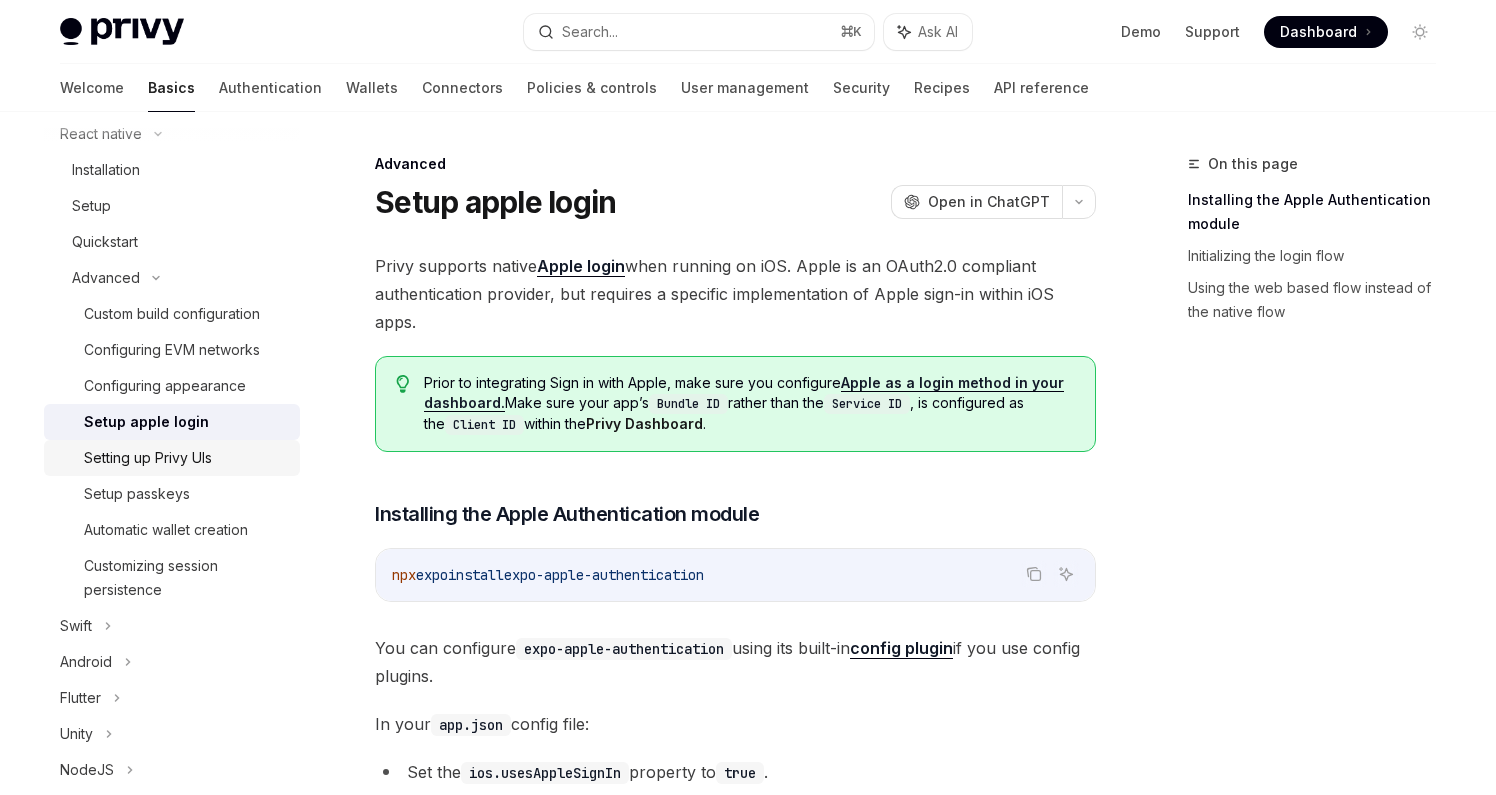 click on "Setting up Privy UIs" at bounding box center [148, 458] 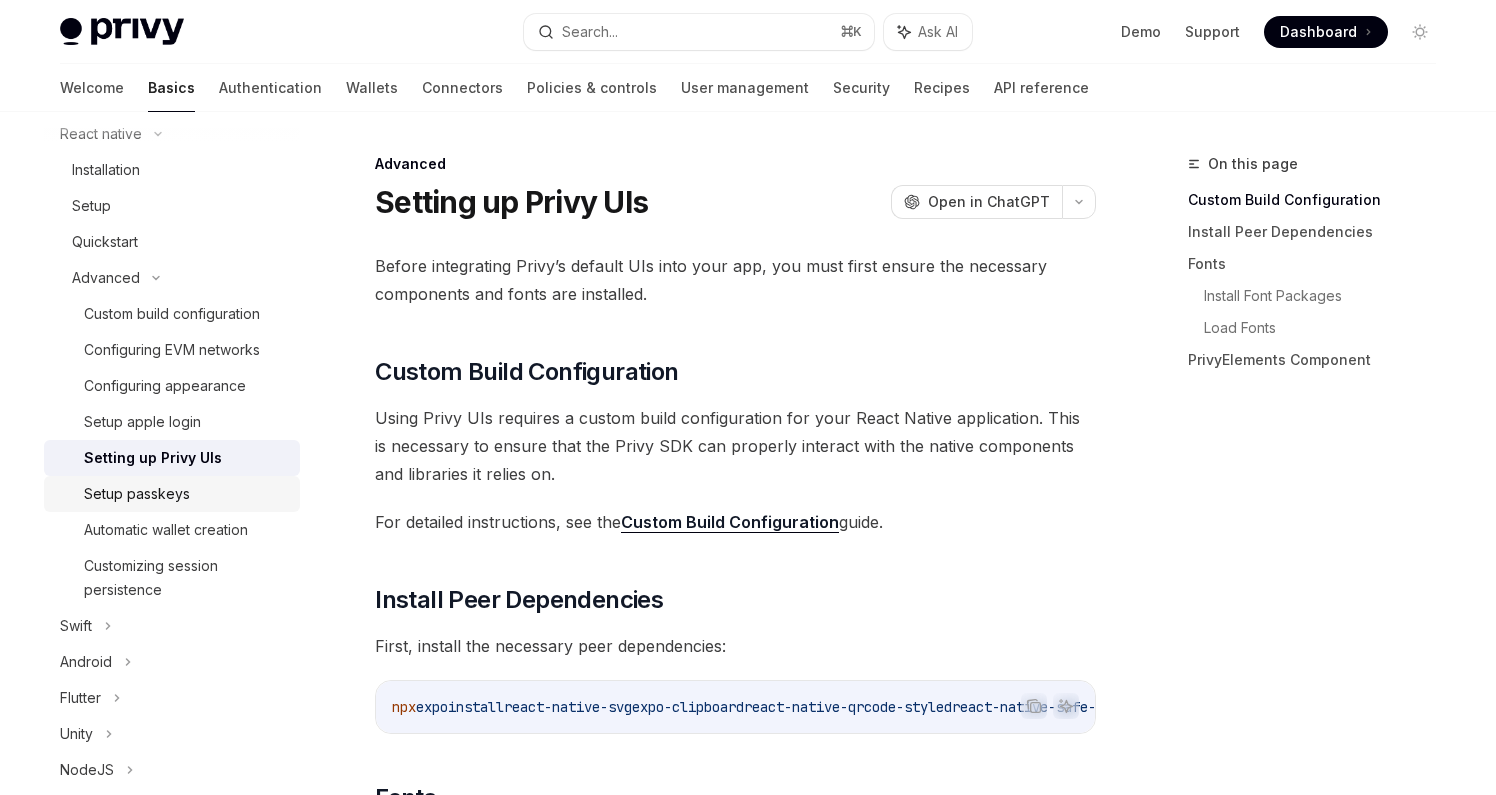 click on "Setup passkeys" at bounding box center [137, 494] 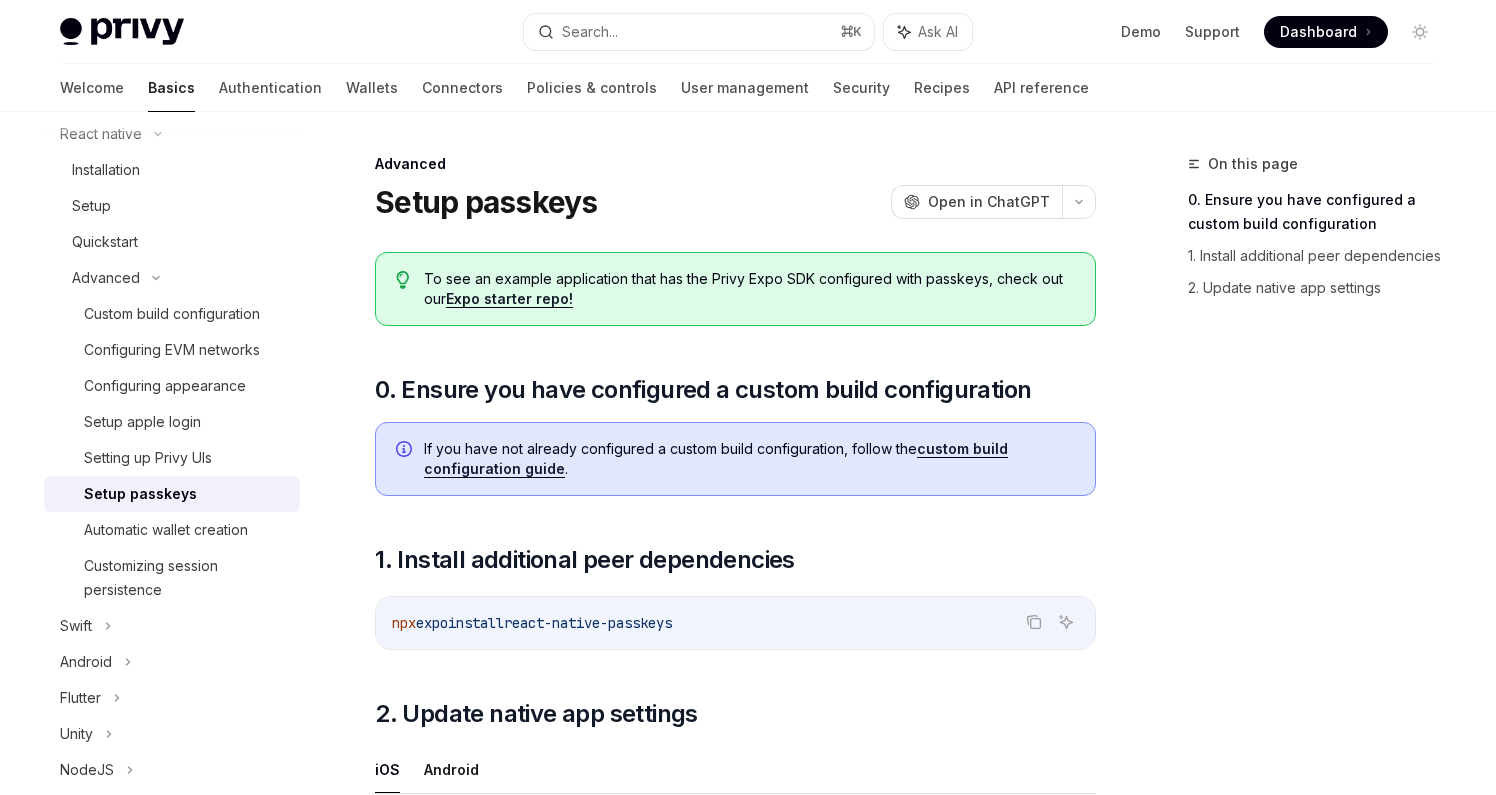 click on "Expo starter repo!" at bounding box center [509, 299] 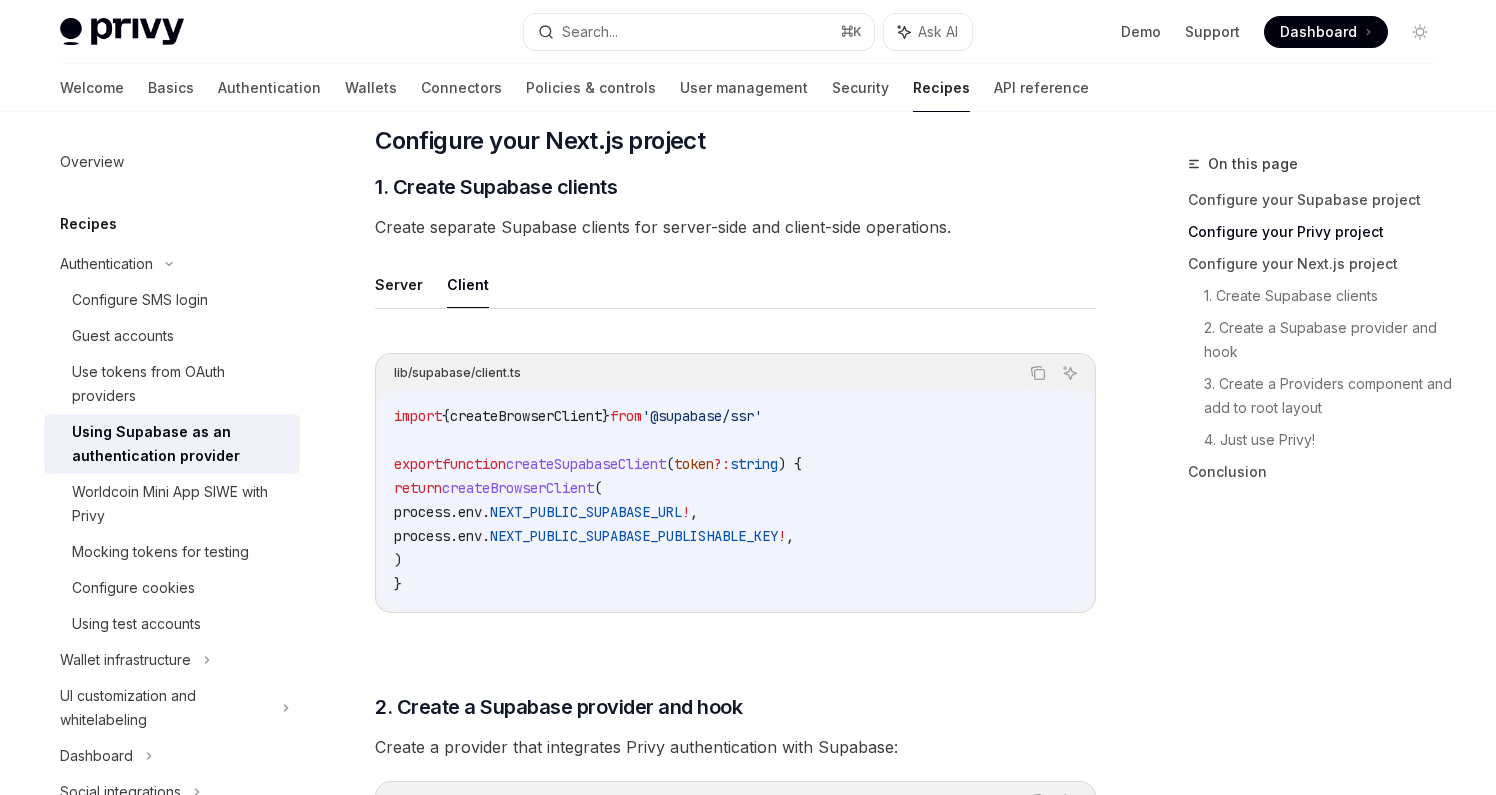 scroll, scrollTop: 895, scrollLeft: 0, axis: vertical 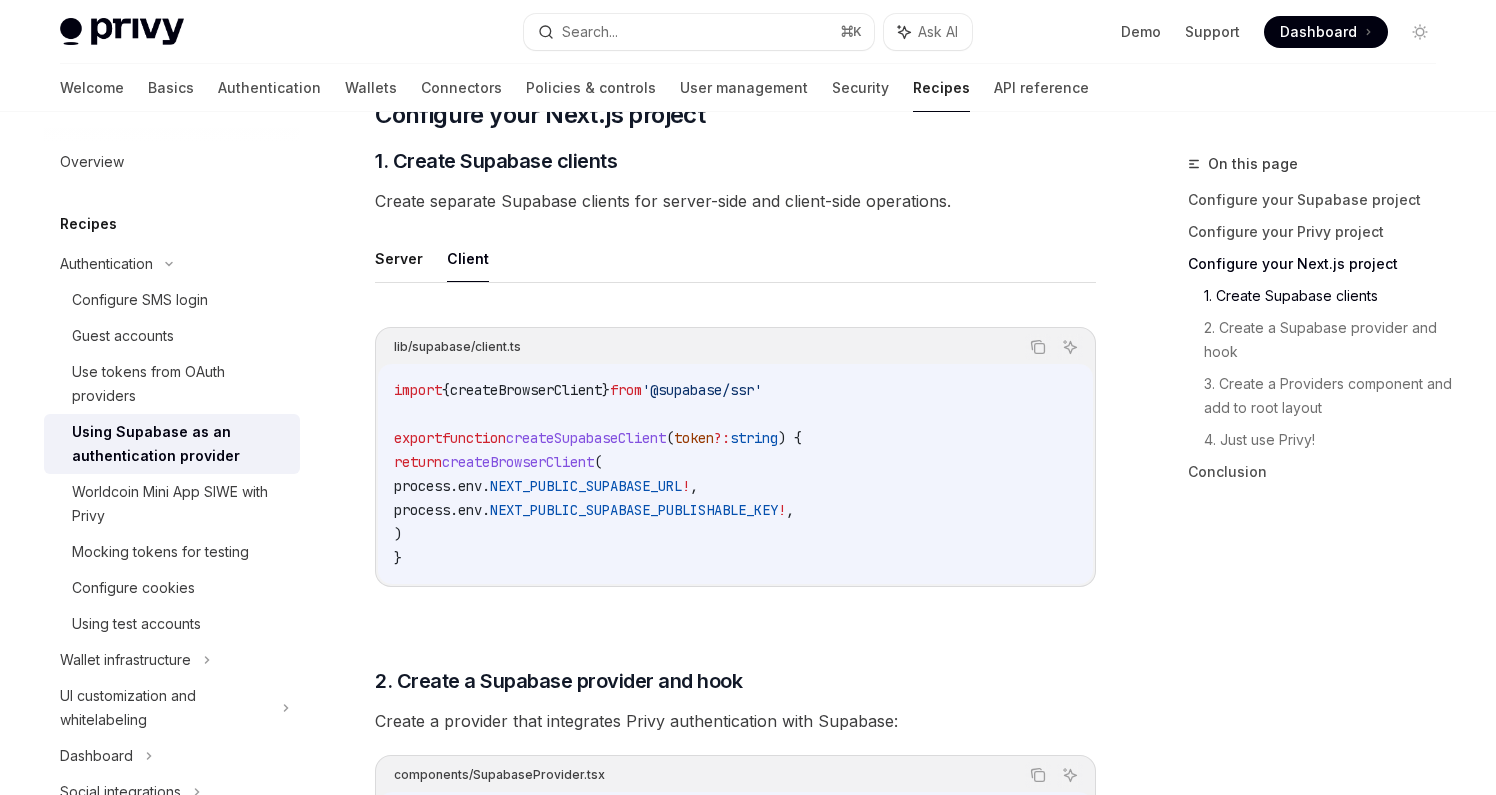 click on "Client" at bounding box center [468, 258] 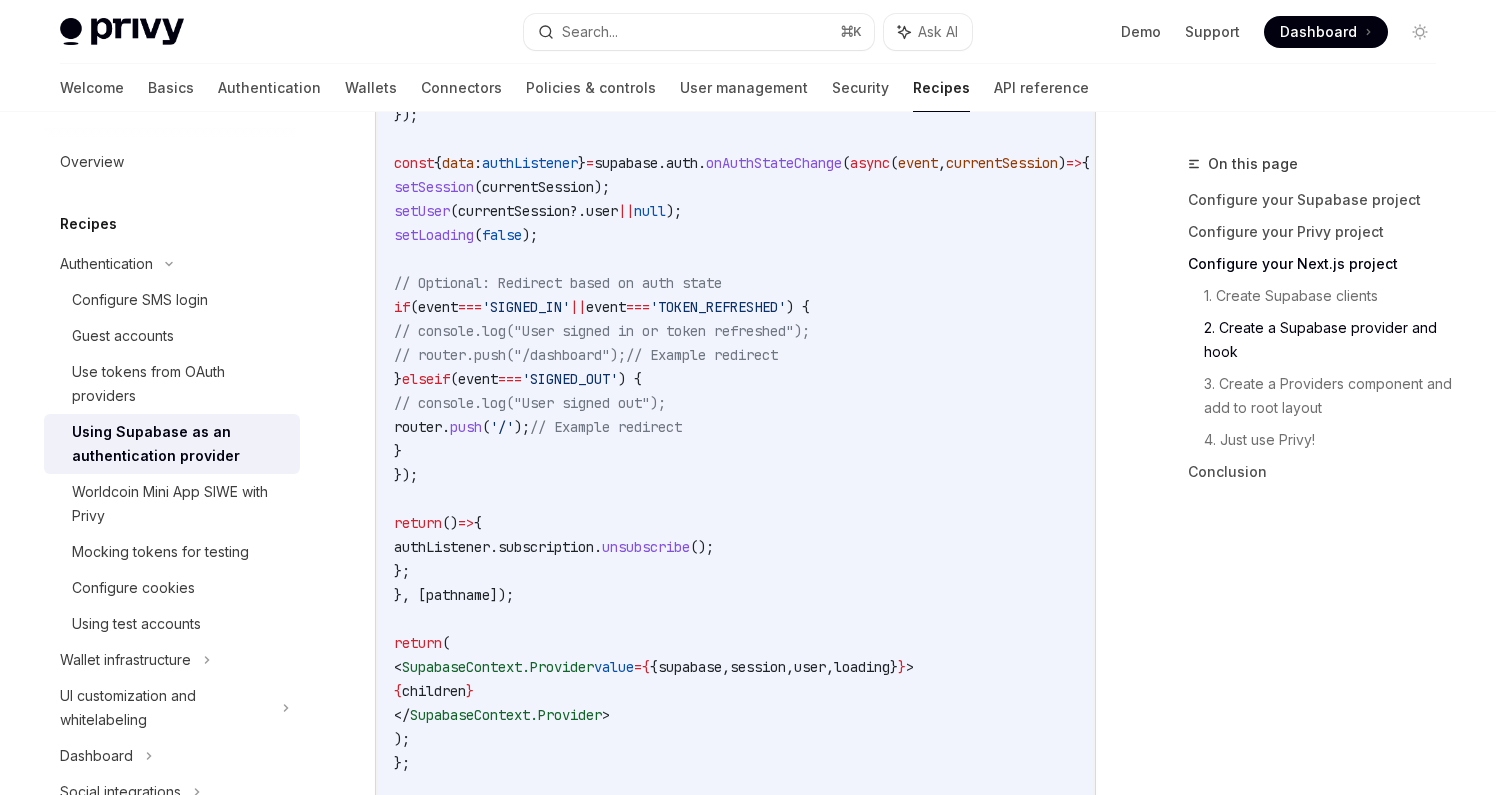 scroll, scrollTop: 2455, scrollLeft: 0, axis: vertical 